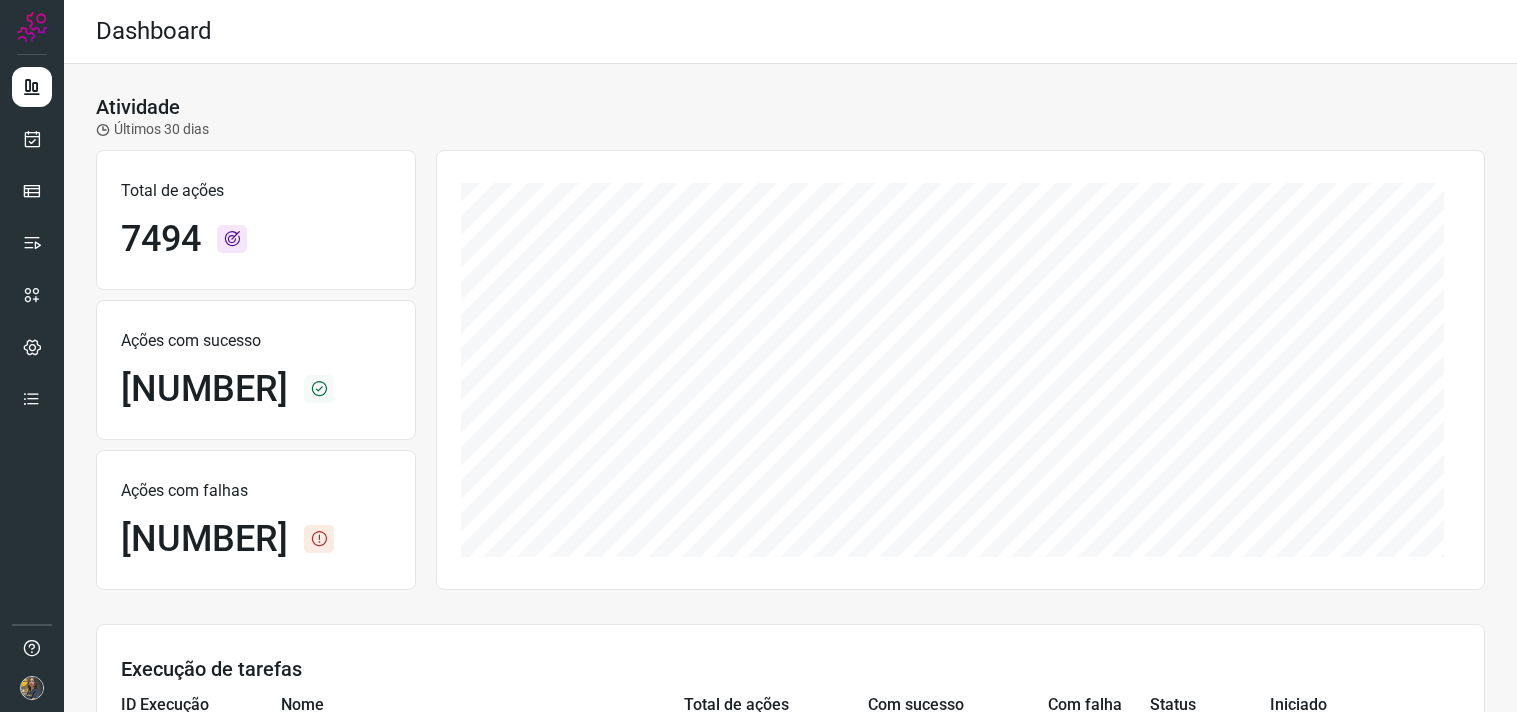 scroll, scrollTop: 0, scrollLeft: 0, axis: both 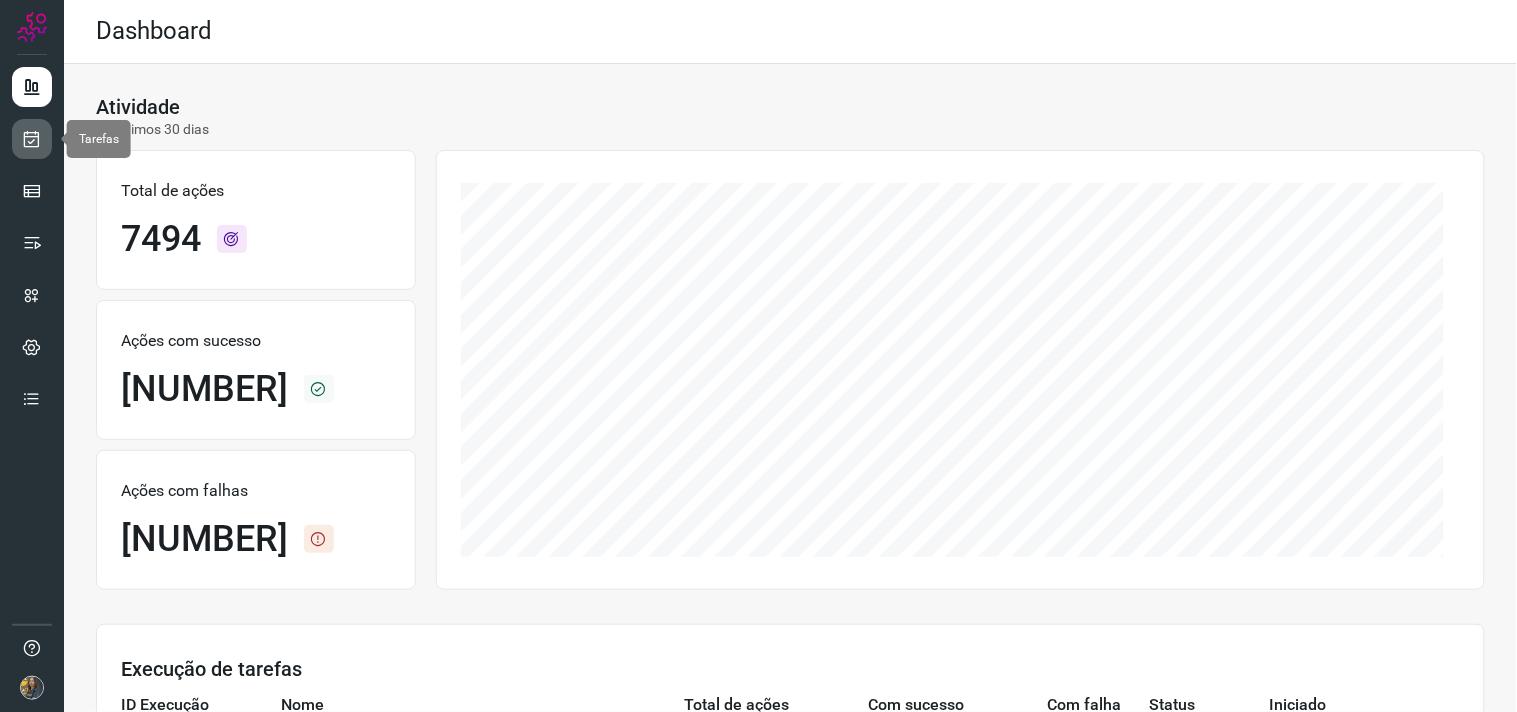 click at bounding box center [32, 139] 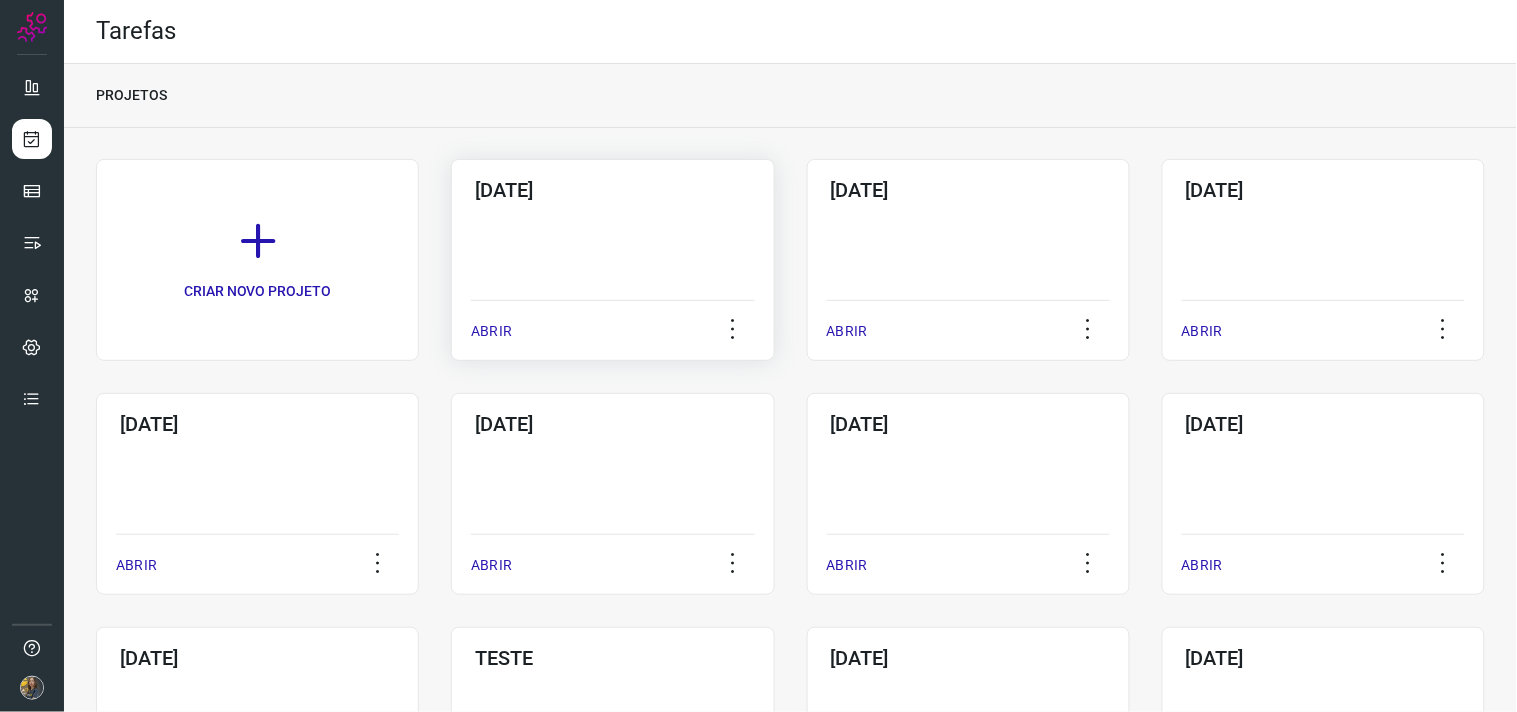 click on "[DATE]  ABRIR" 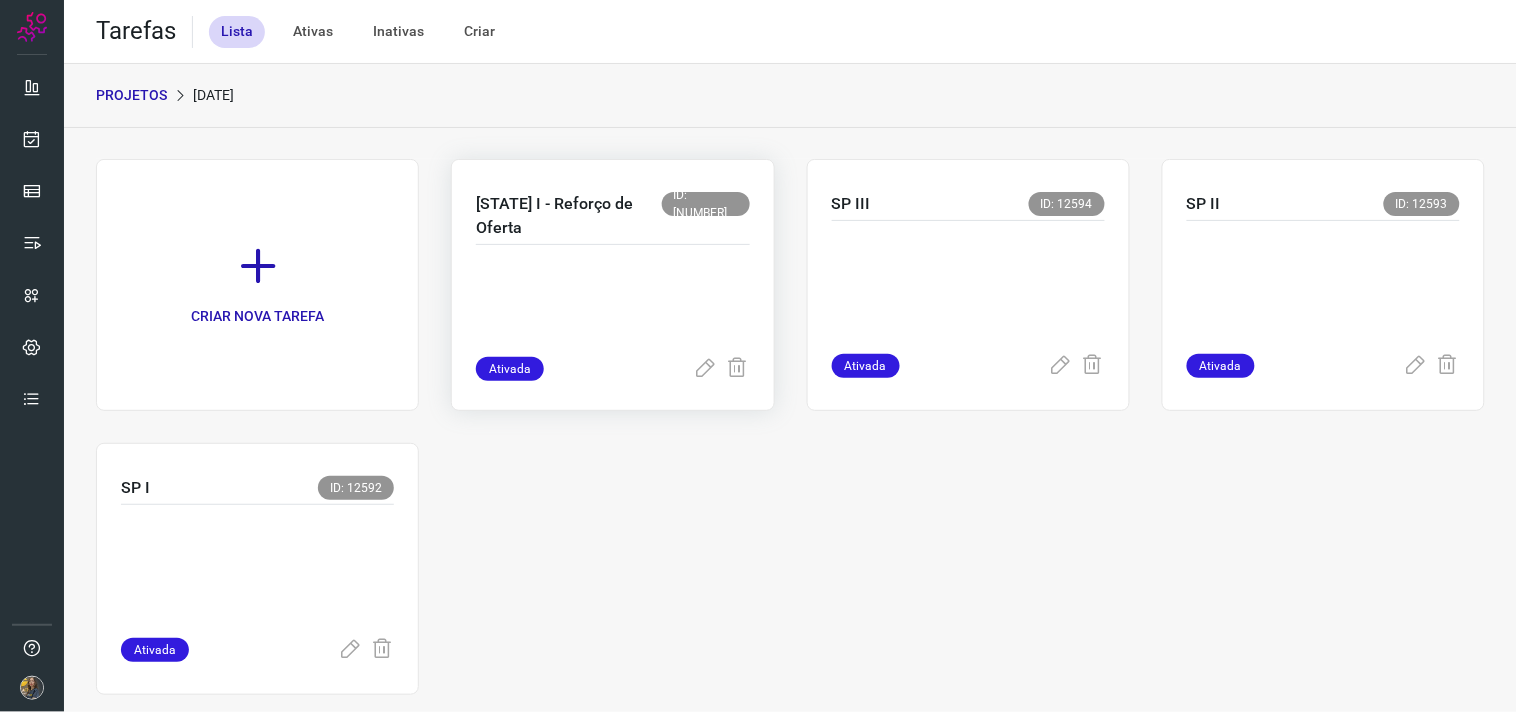 click at bounding box center (612, 307) 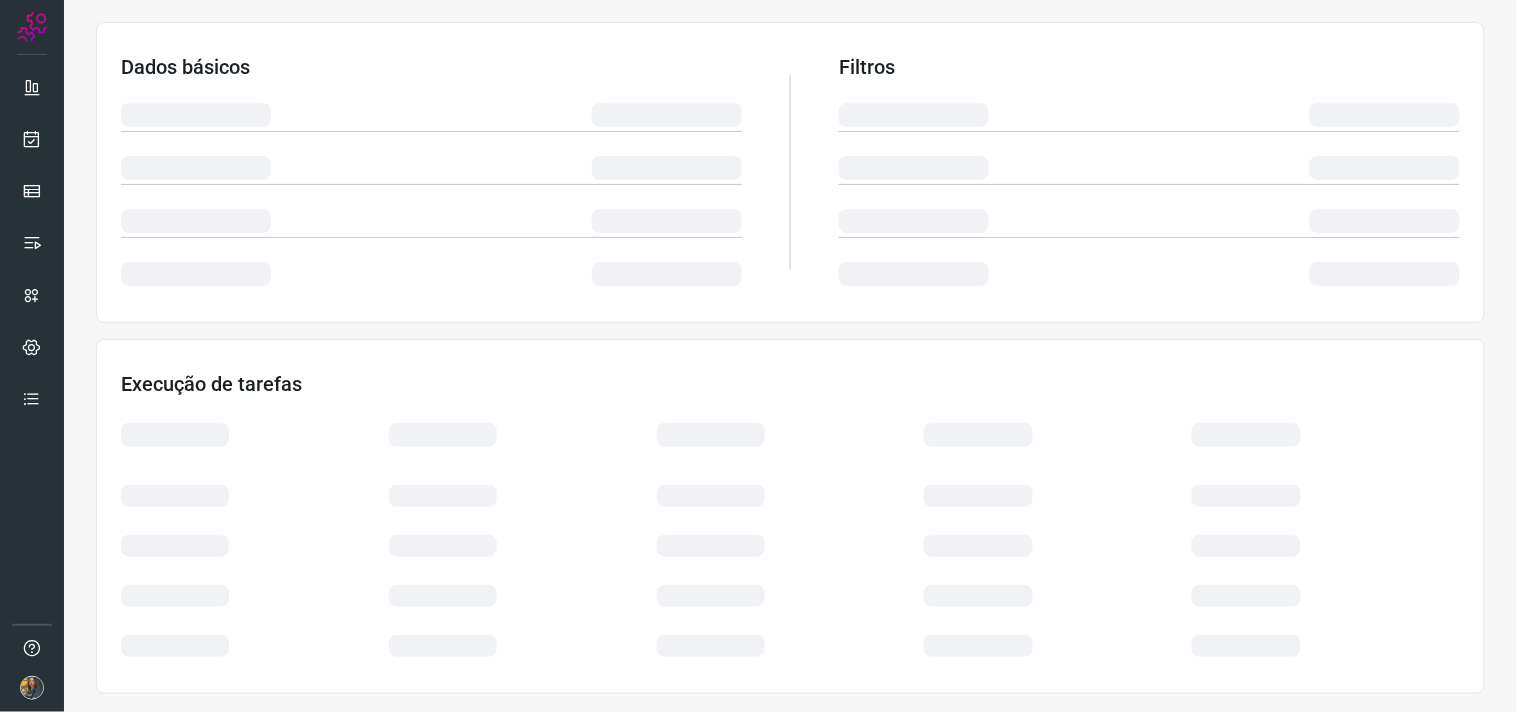 scroll, scrollTop: 321, scrollLeft: 0, axis: vertical 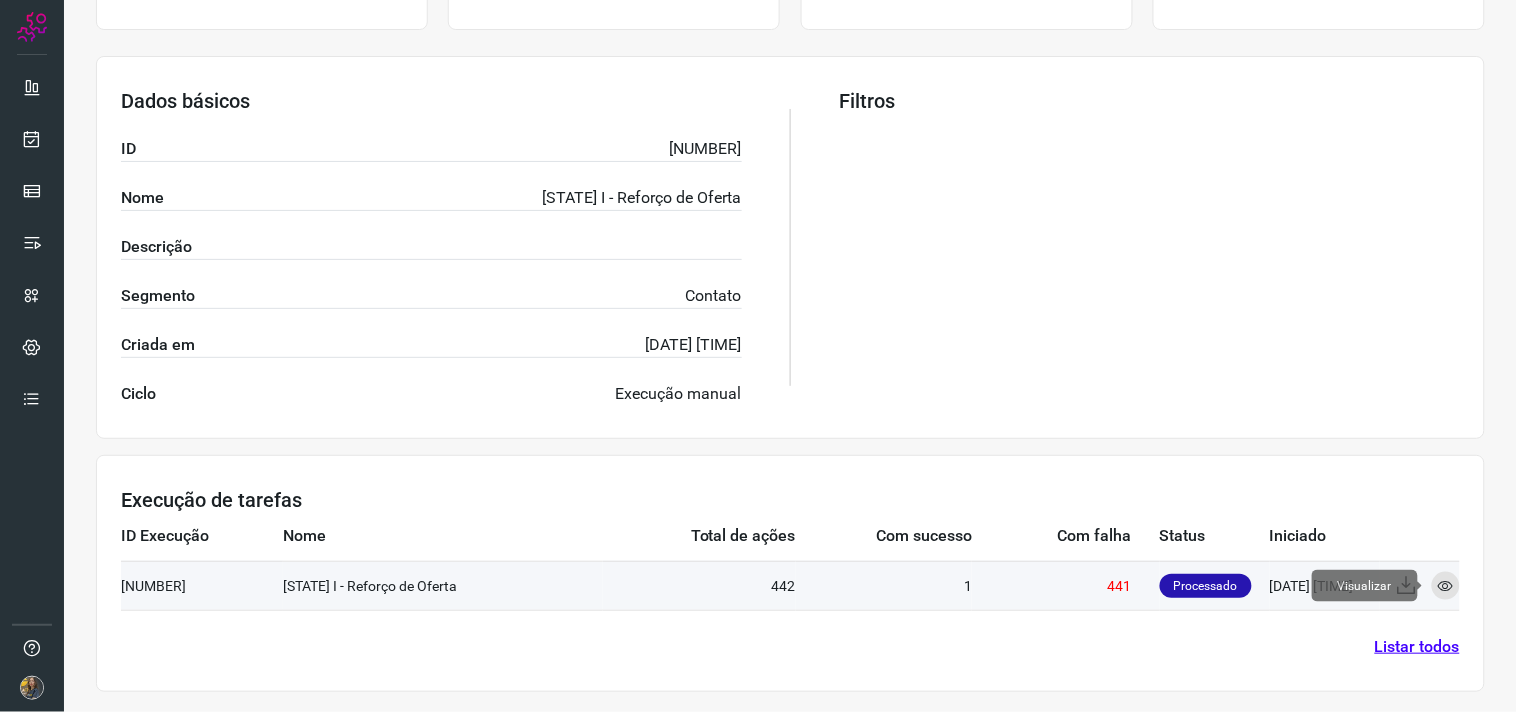 click at bounding box center (1446, 586) 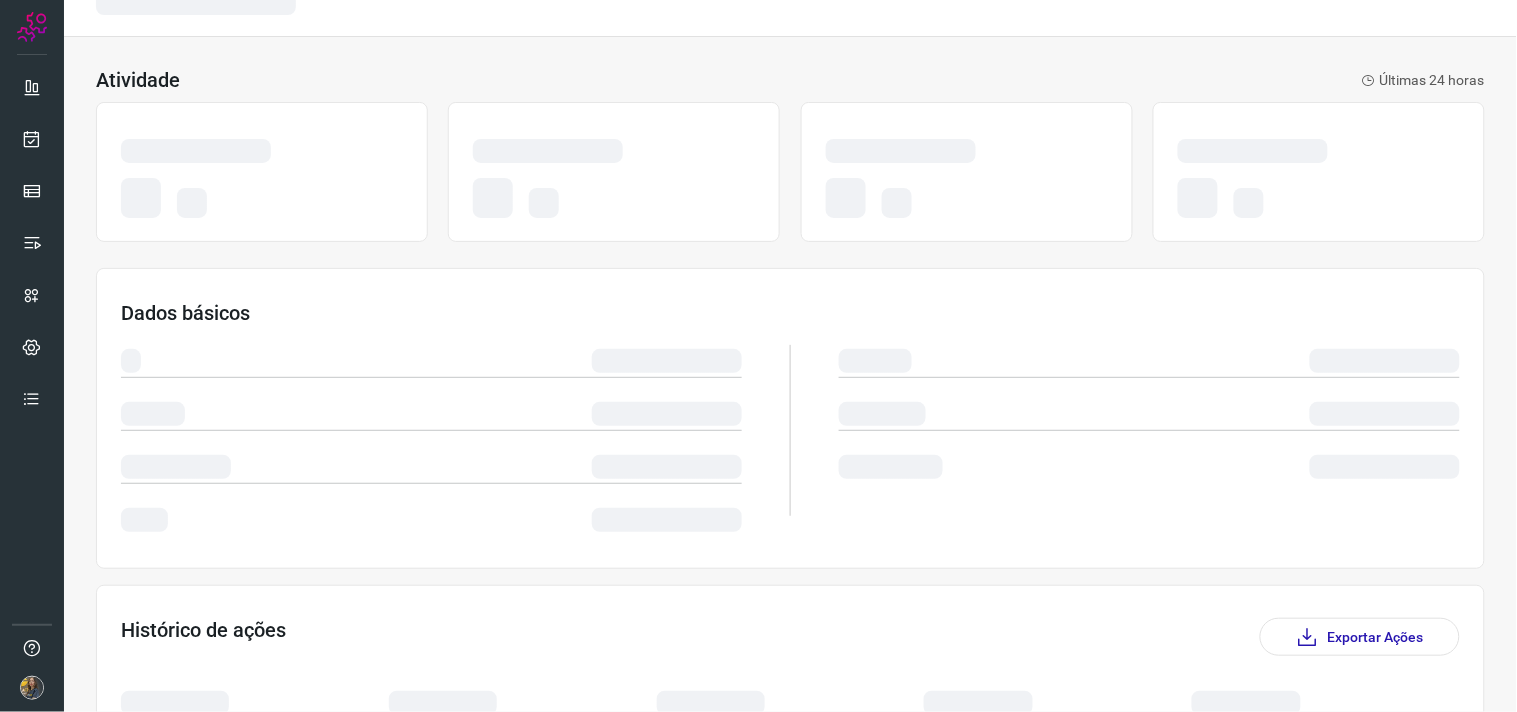scroll, scrollTop: 0, scrollLeft: 0, axis: both 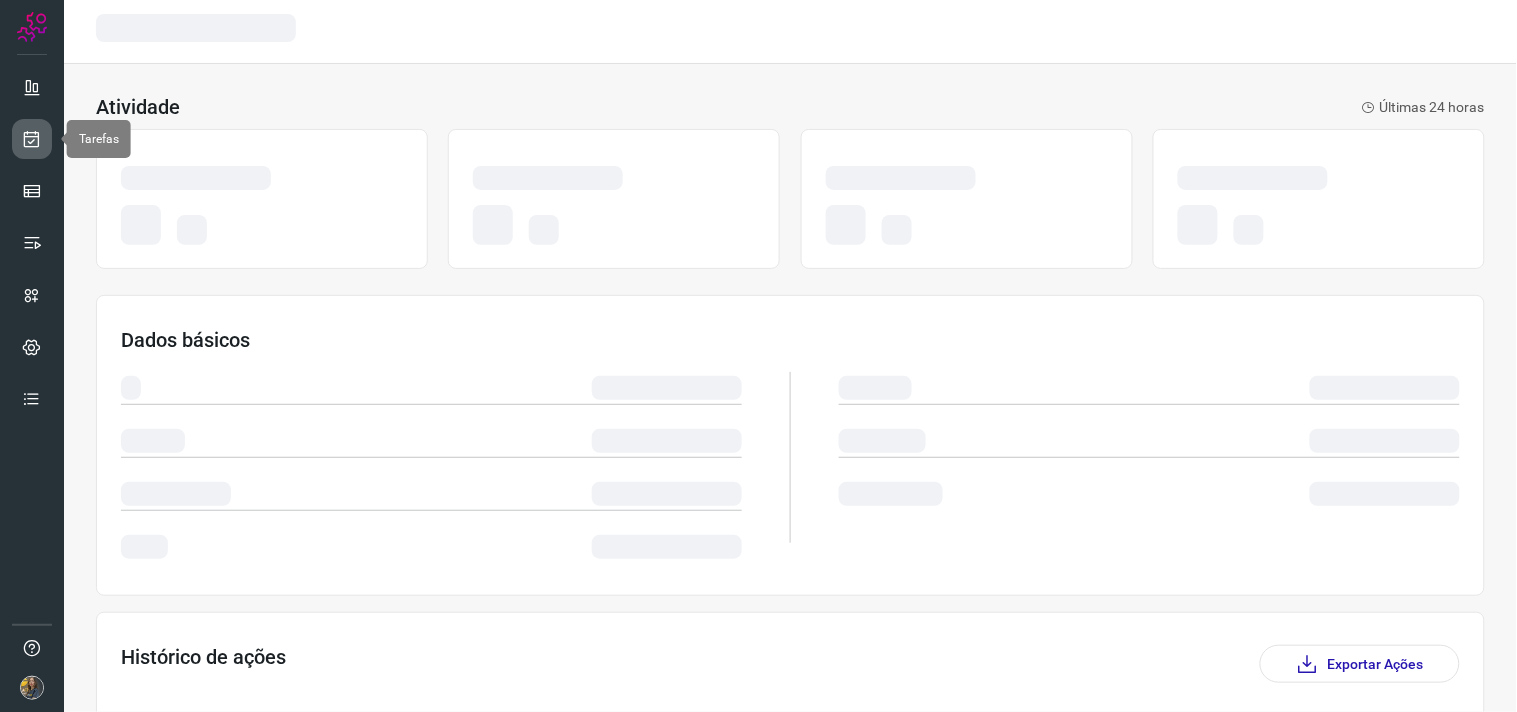 click at bounding box center [32, 139] 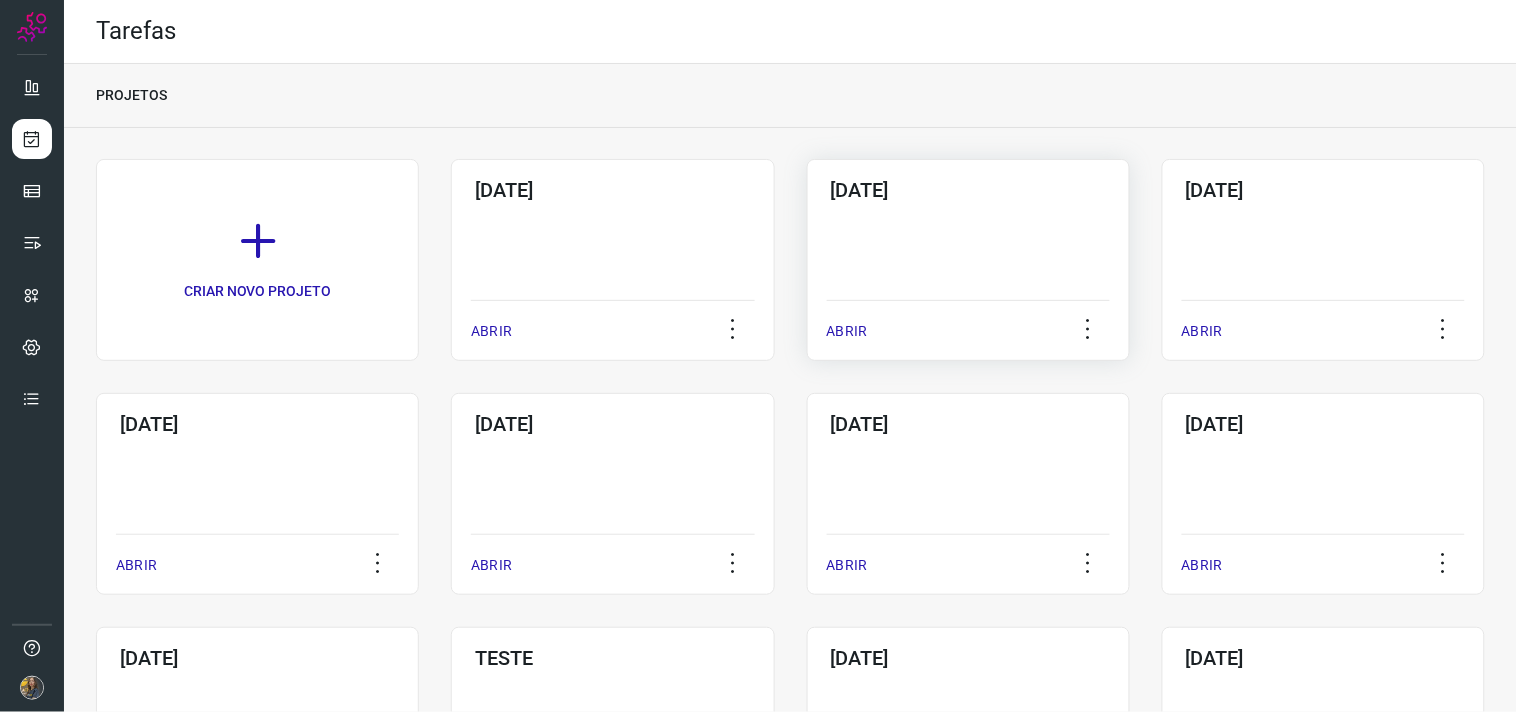 click on "01/08/2025  ABRIR" 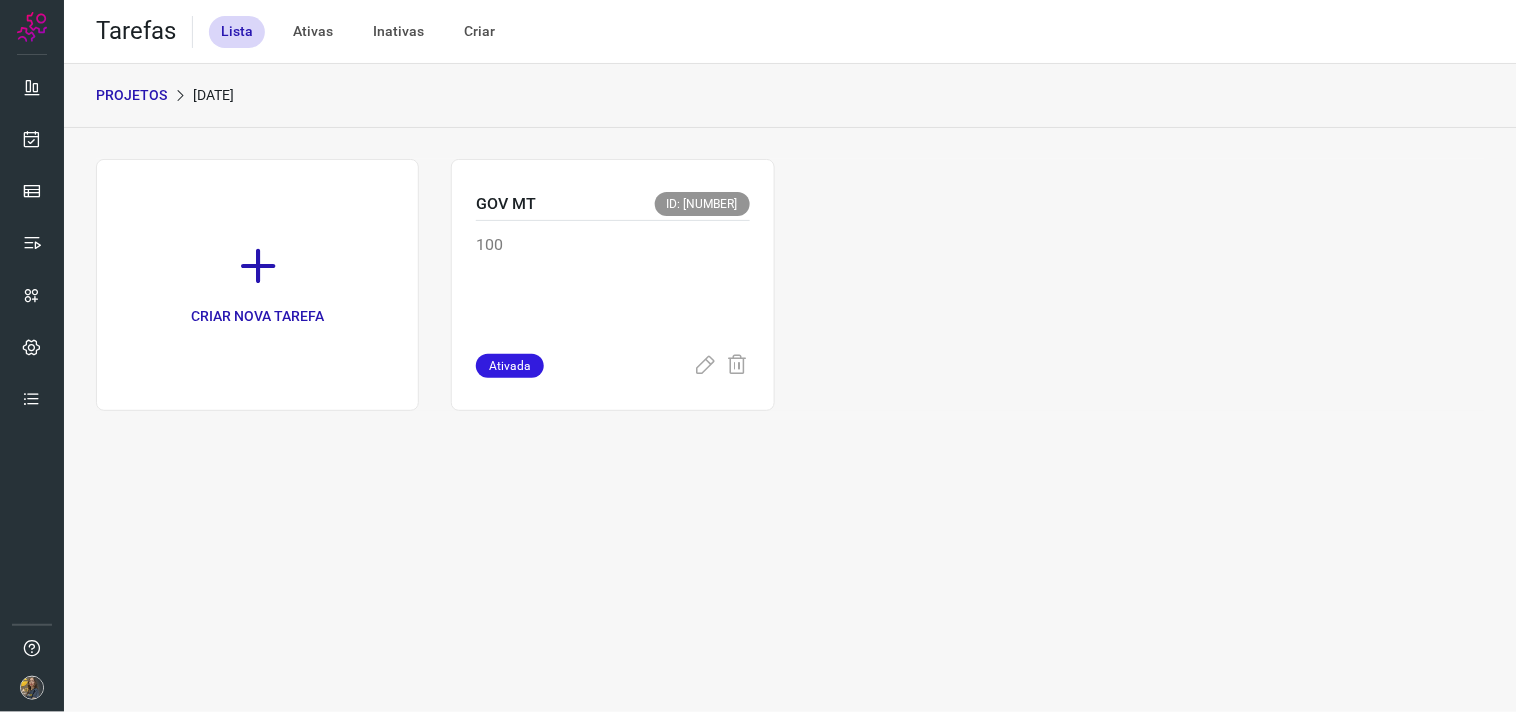 click at bounding box center (258, 266) 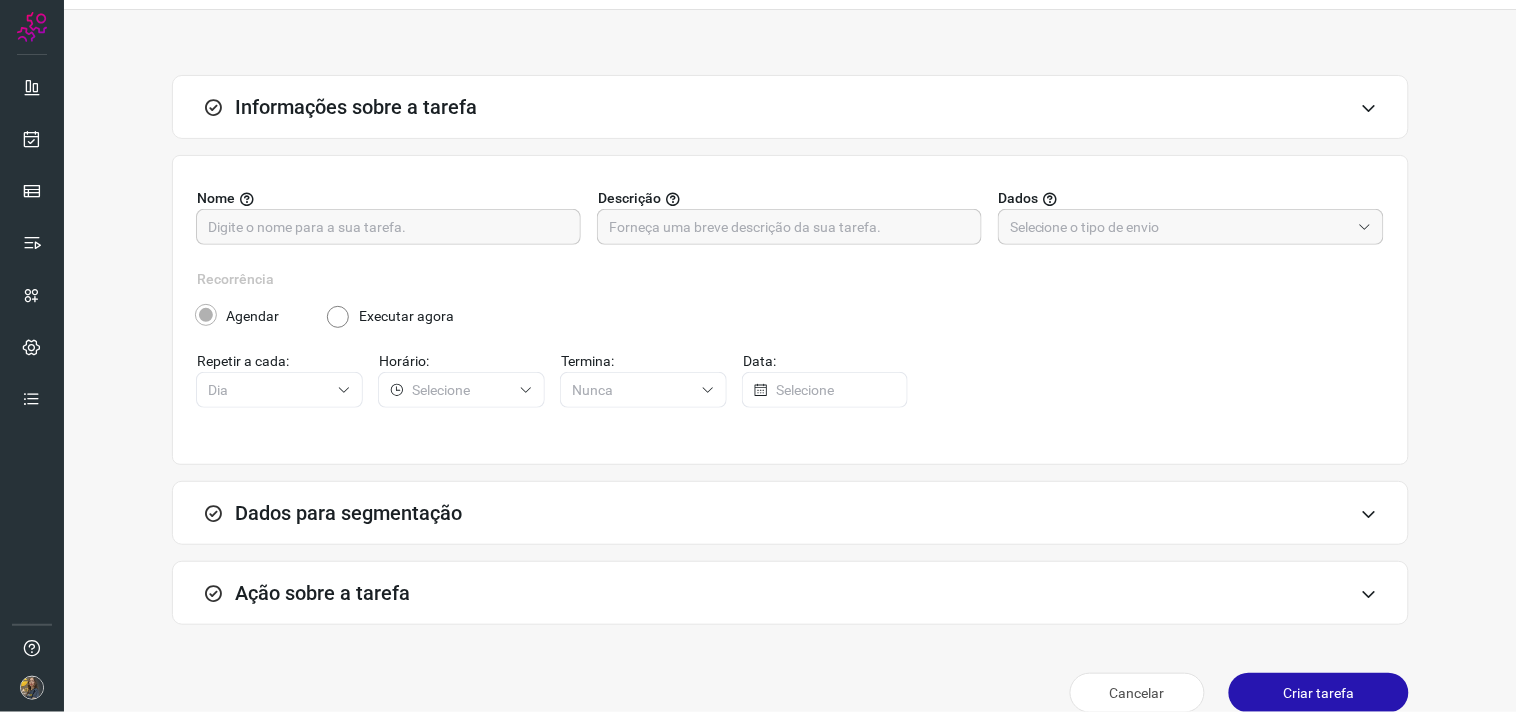 scroll, scrollTop: 82, scrollLeft: 0, axis: vertical 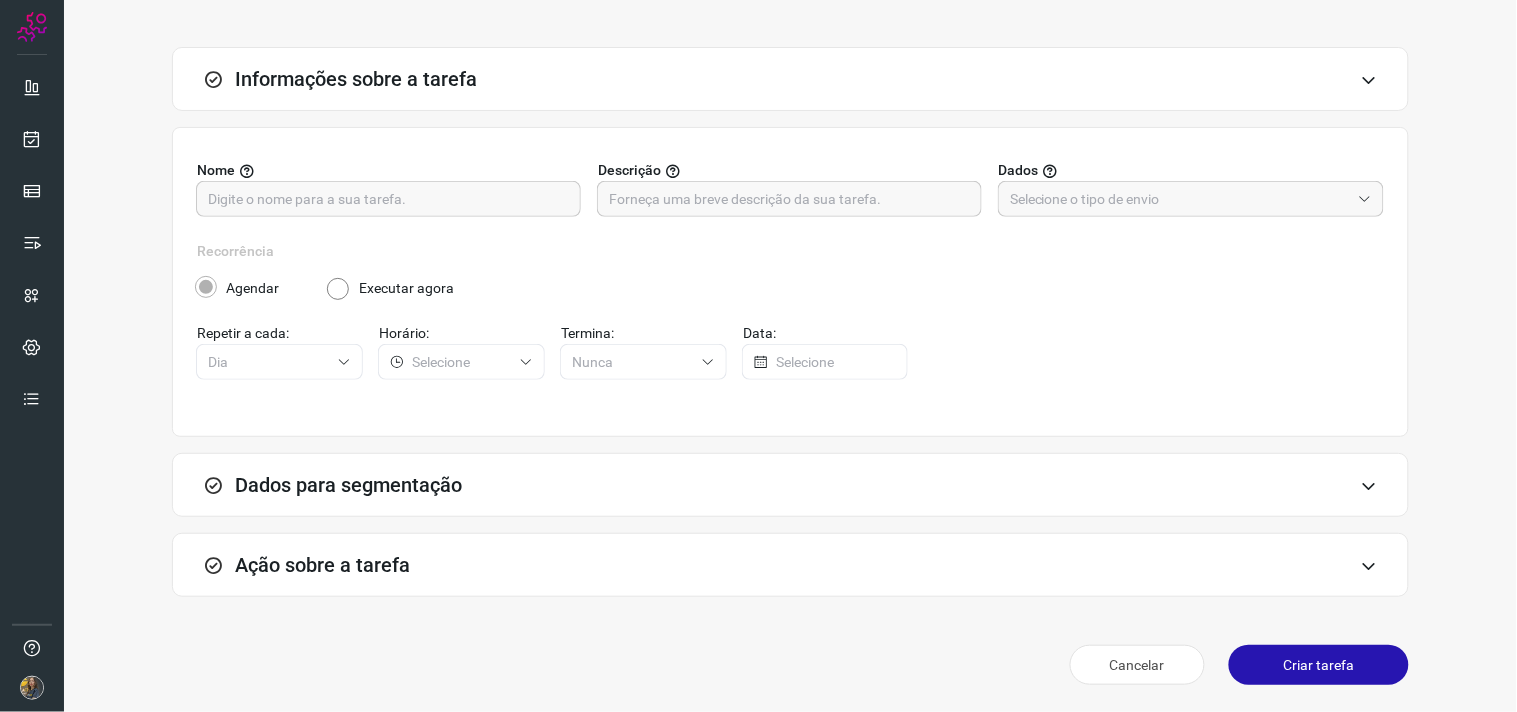 click on "Ação sobre a tarefa" at bounding box center [790, 565] 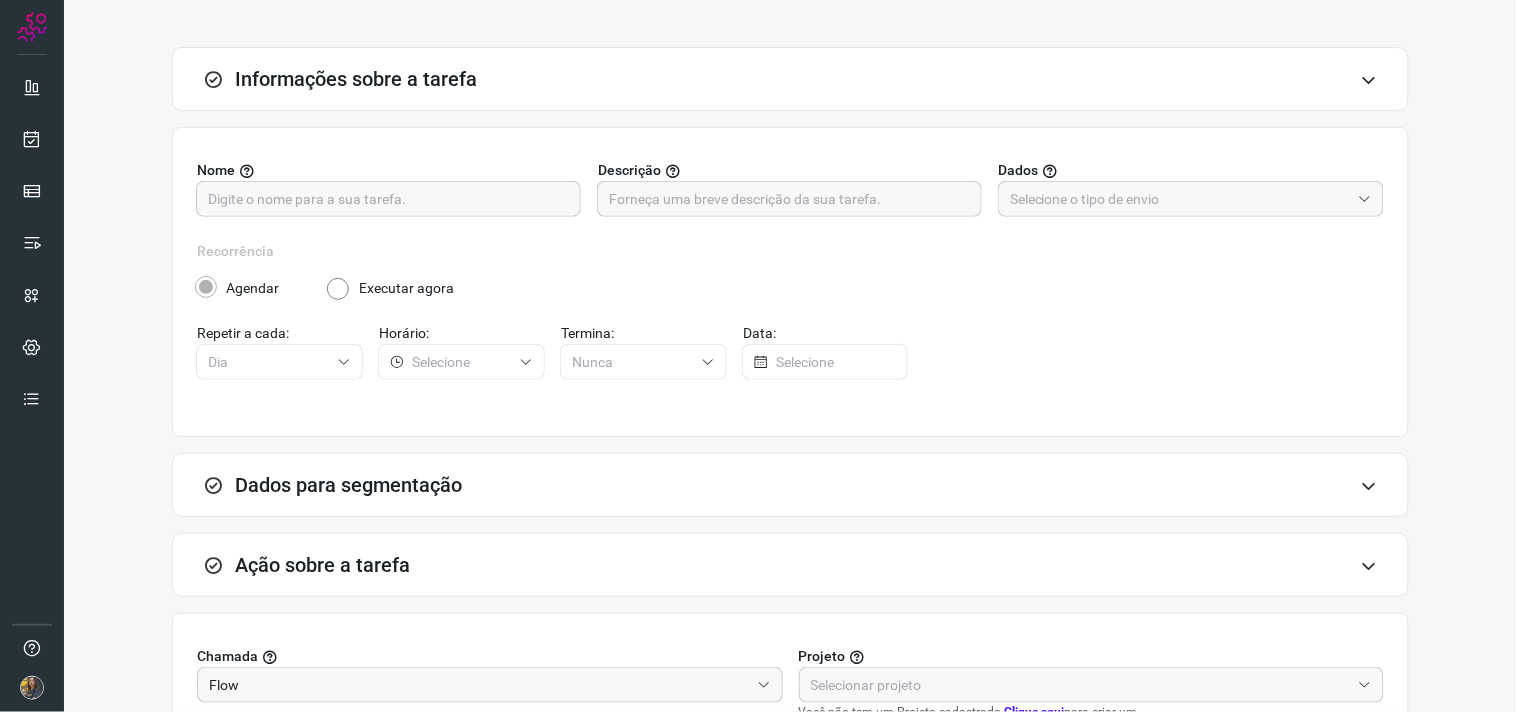 scroll, scrollTop: 398, scrollLeft: 0, axis: vertical 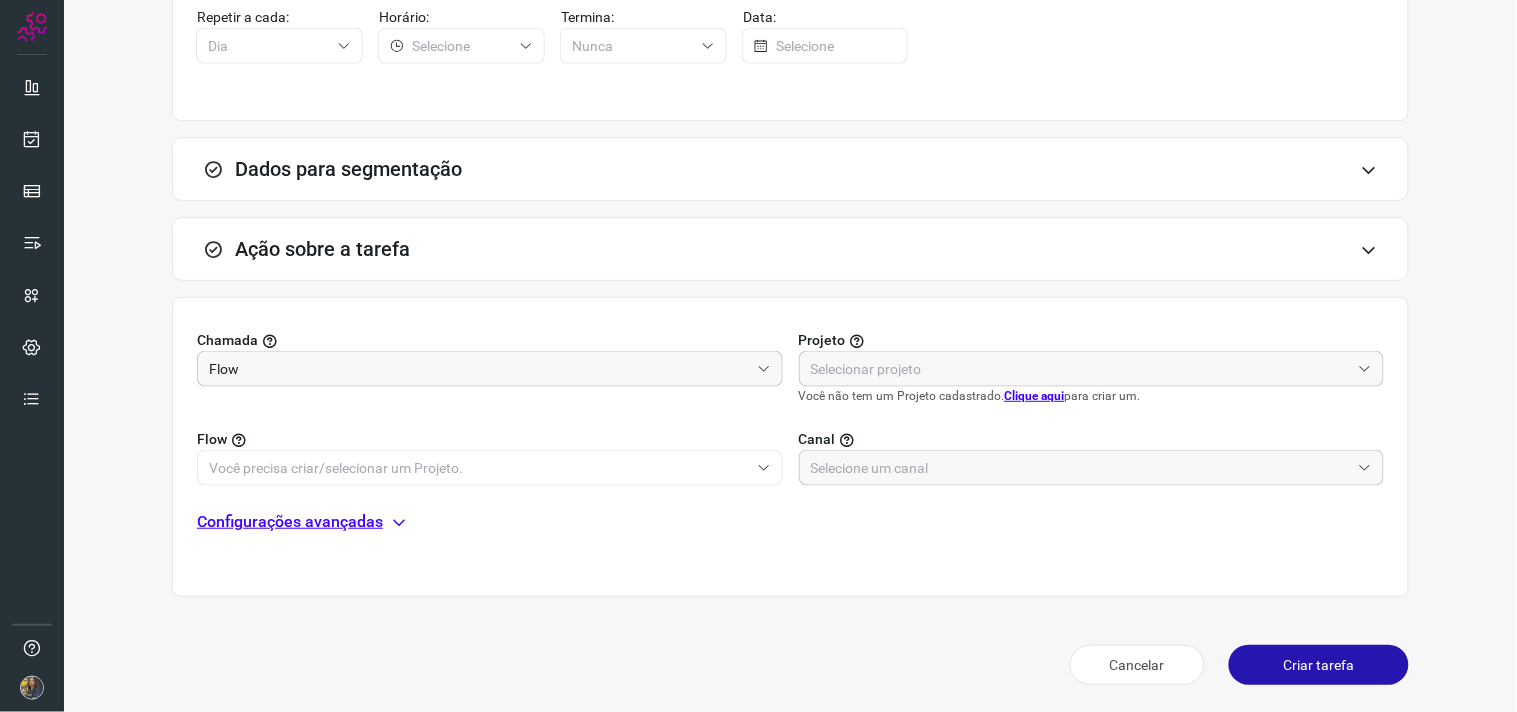 click on "Configurações avançadas" at bounding box center (290, 522) 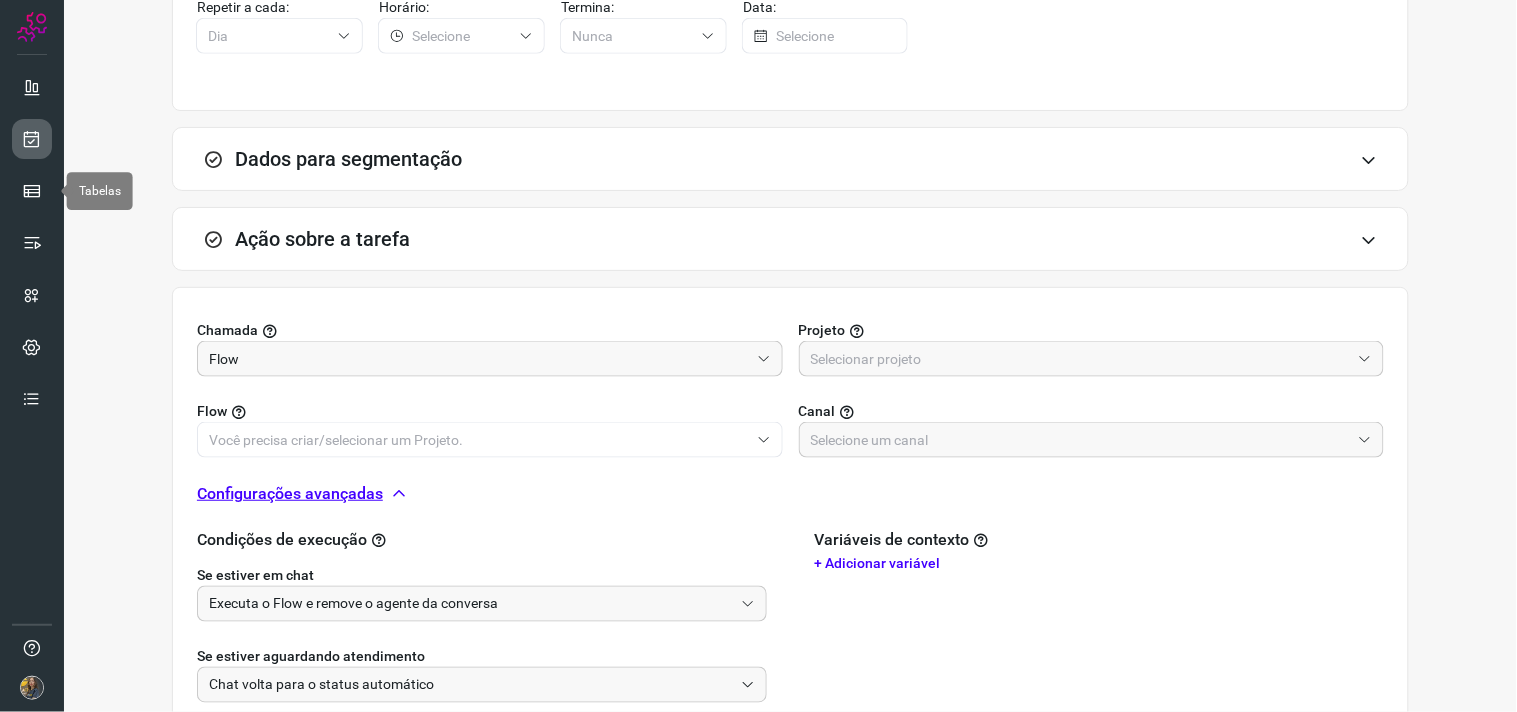 scroll, scrollTop: 406, scrollLeft: 0, axis: vertical 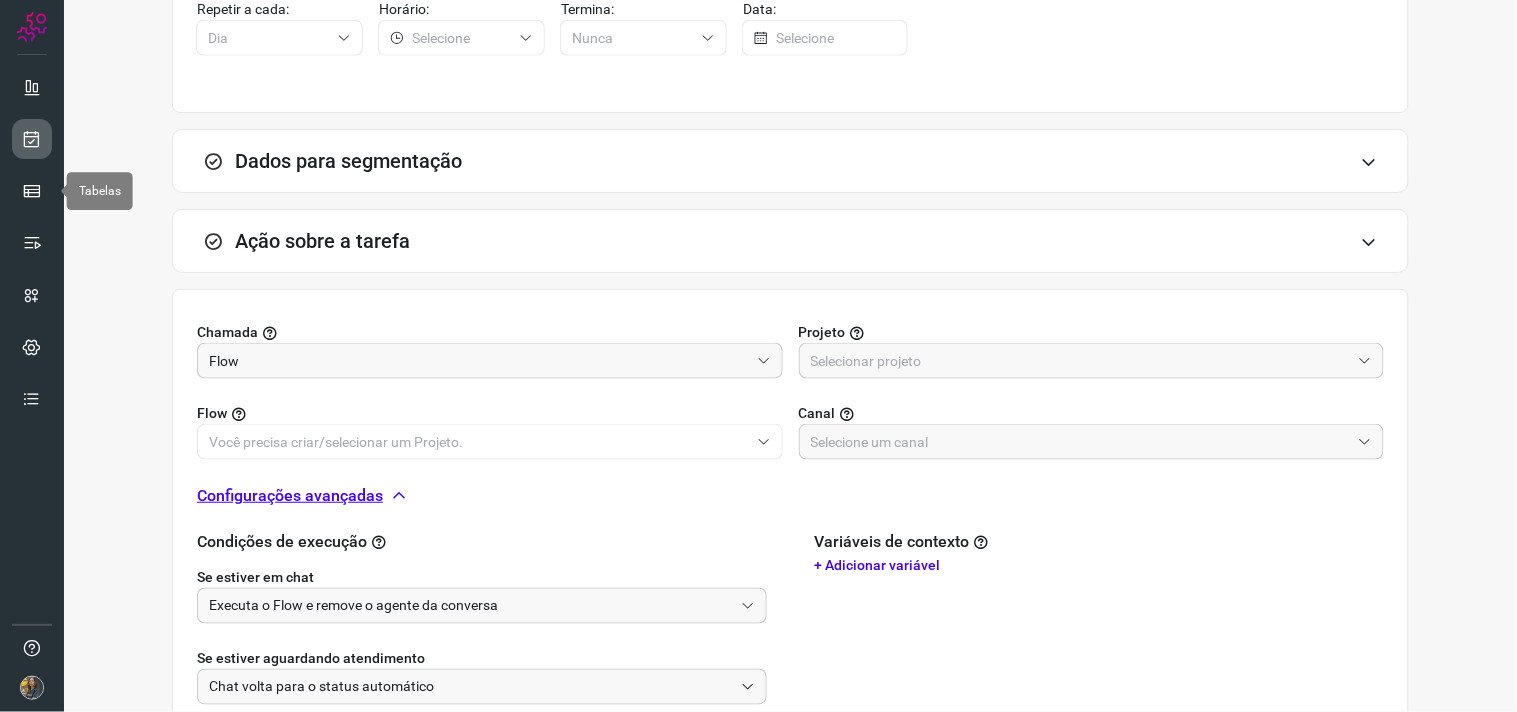 click at bounding box center [32, 139] 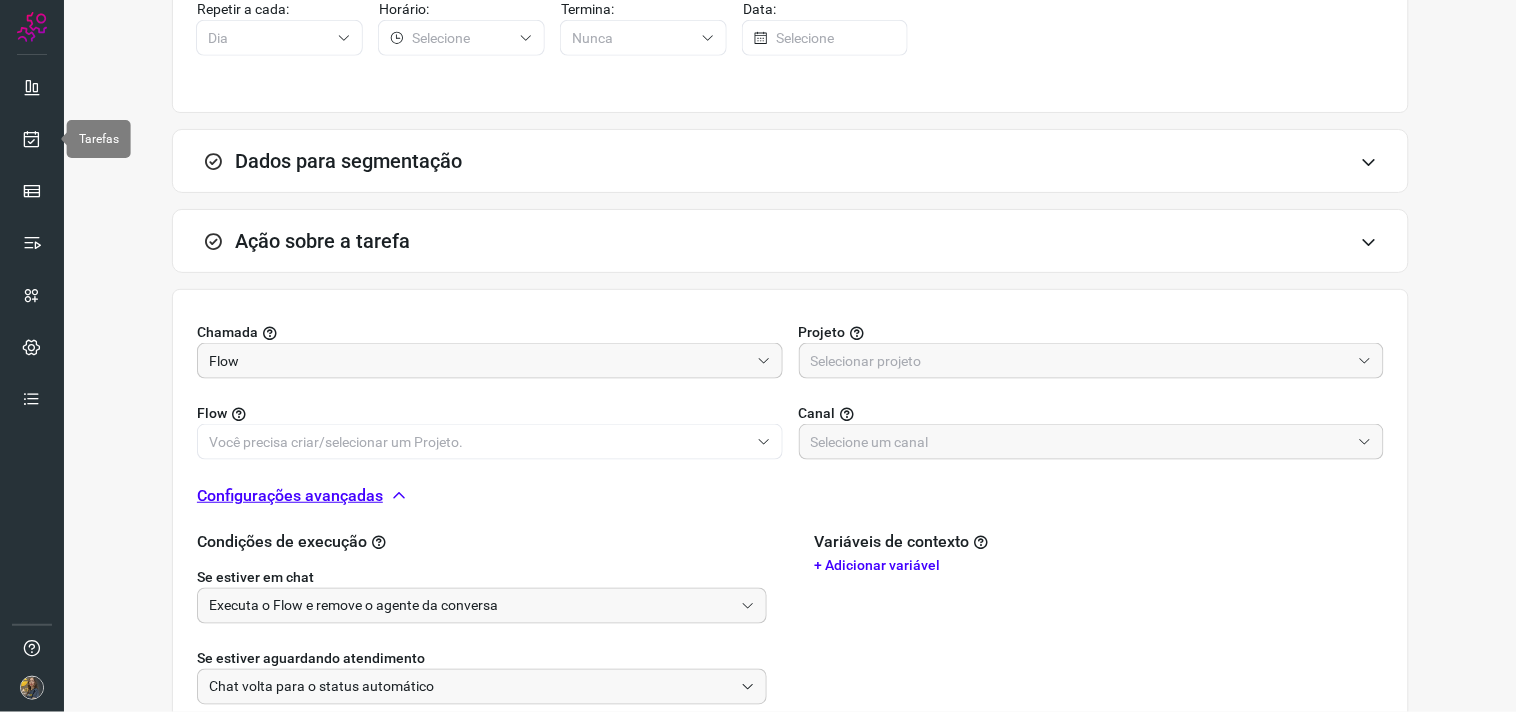 scroll, scrollTop: 0, scrollLeft: 0, axis: both 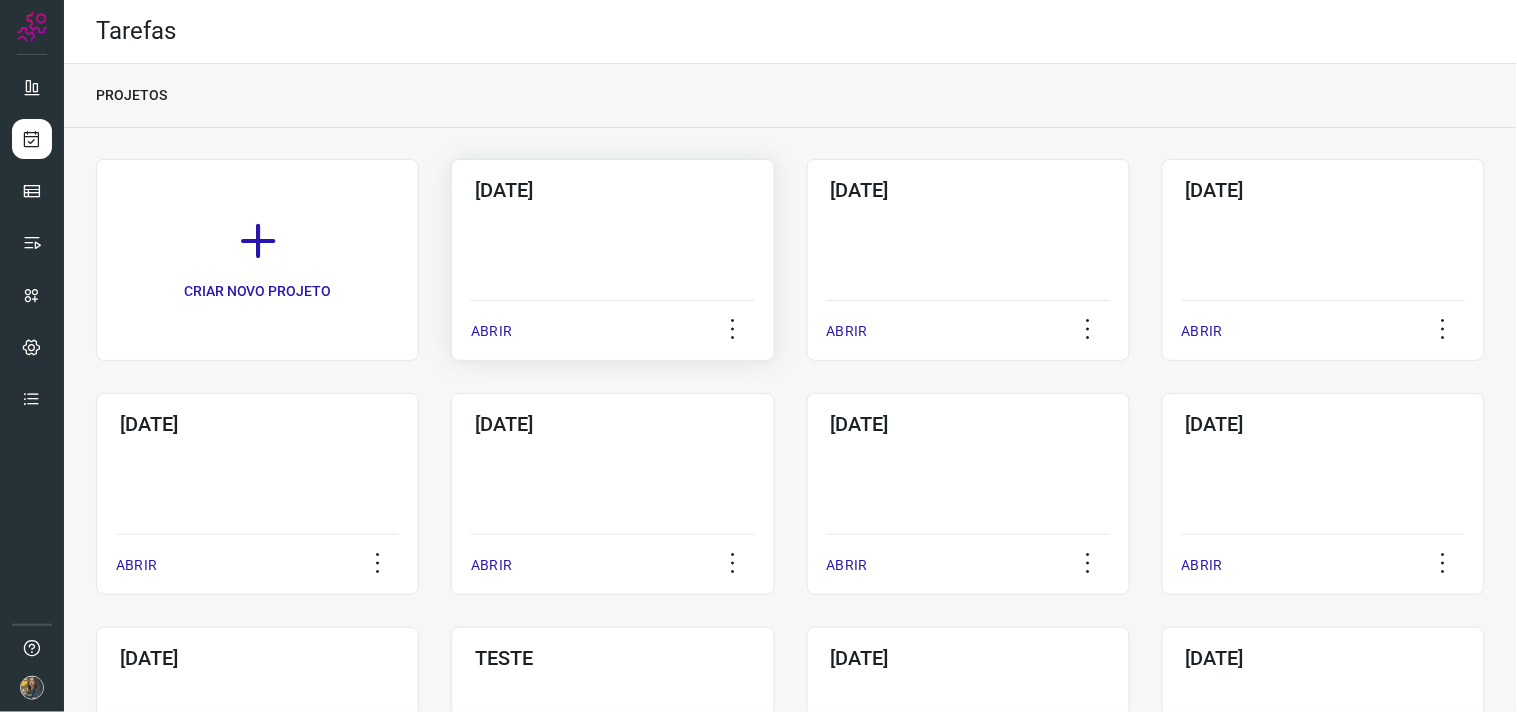 click on "[DATE]  ABRIR" 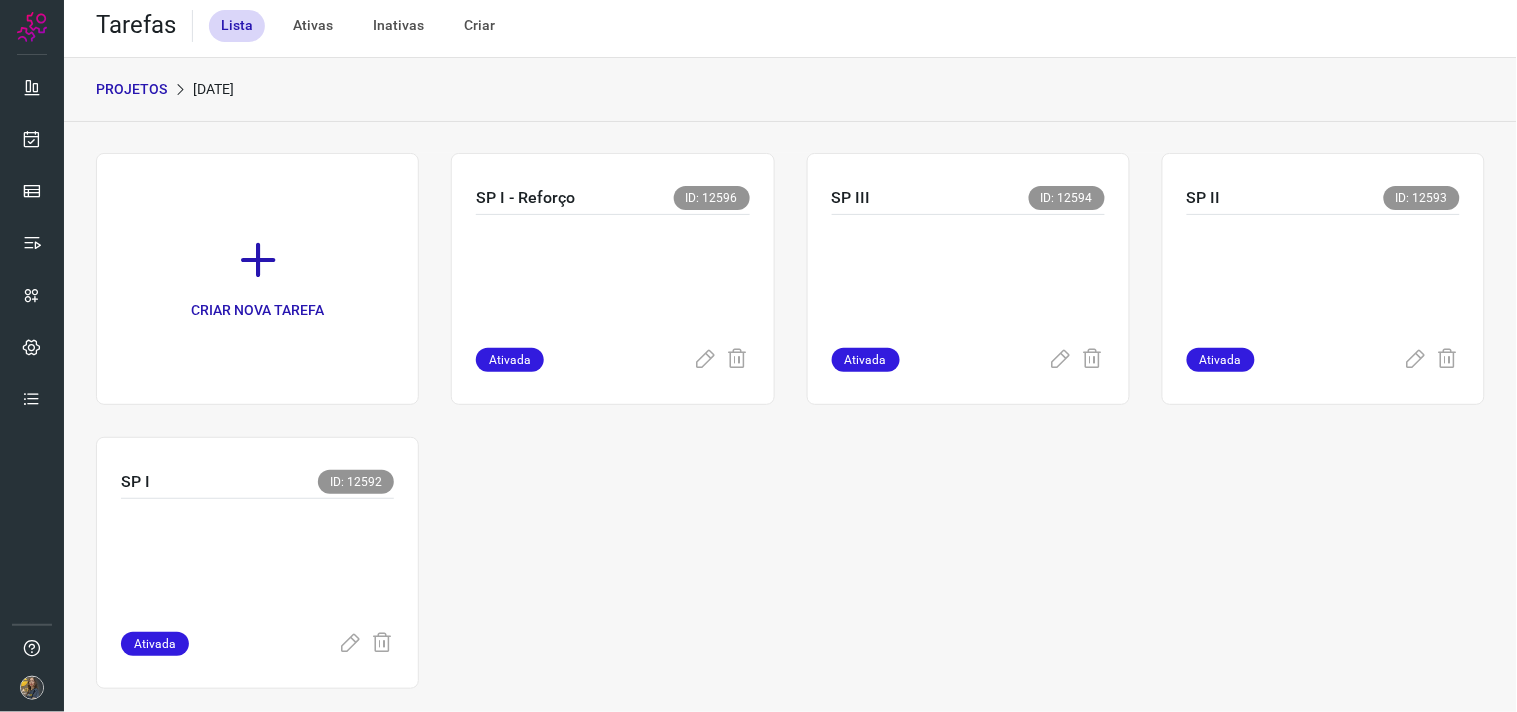 scroll, scrollTop: 0, scrollLeft: 0, axis: both 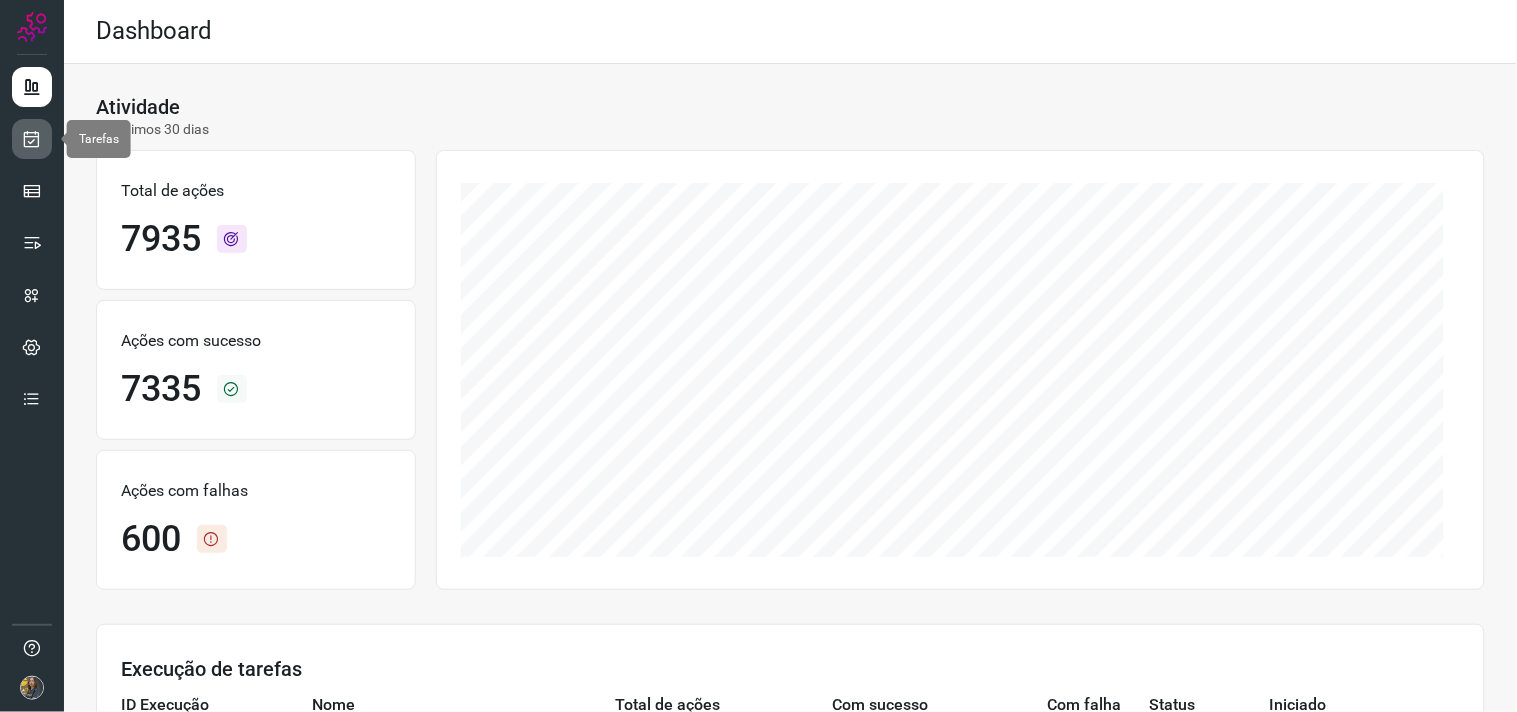click at bounding box center [32, 139] 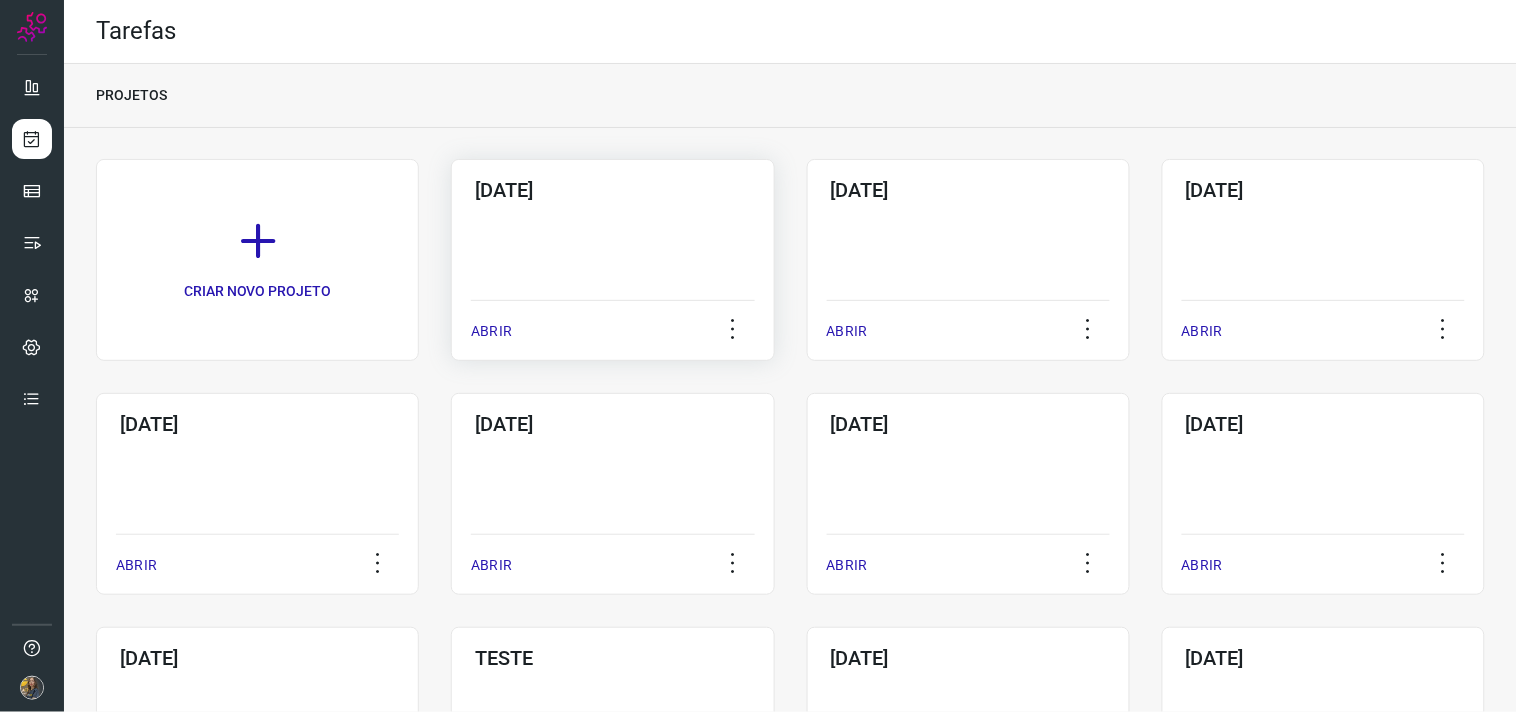 click on "ABRIR" at bounding box center (612, 325) 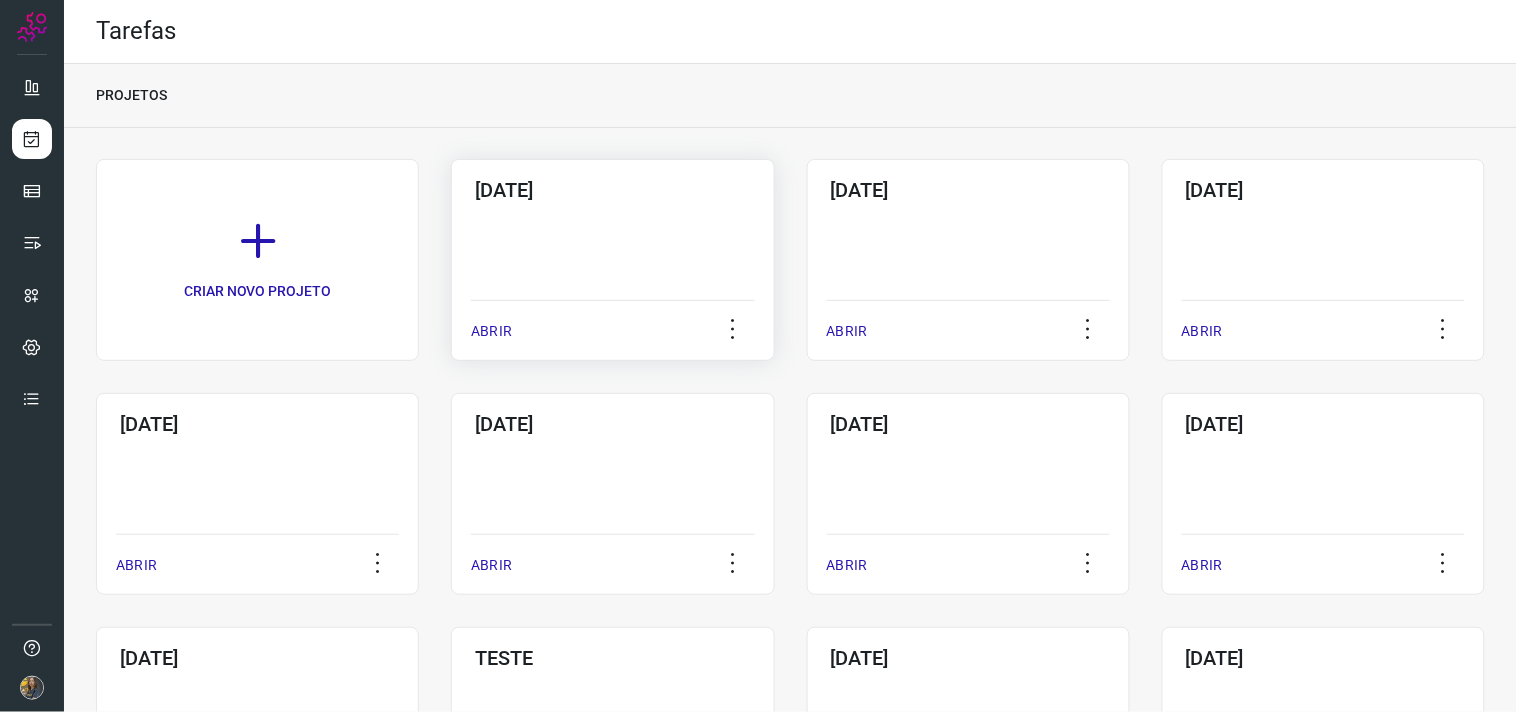 click on "ABRIR" at bounding box center (612, 325) 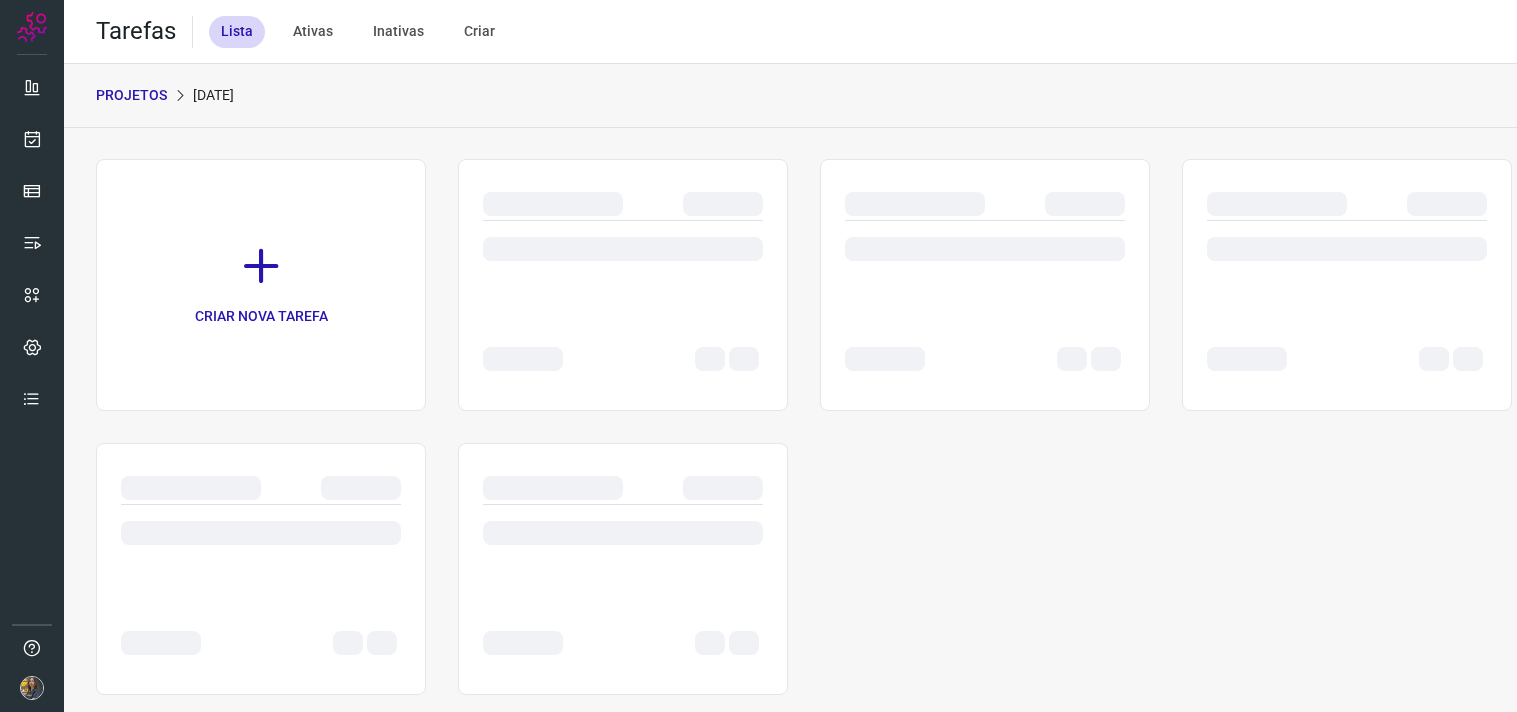 scroll, scrollTop: 0, scrollLeft: 0, axis: both 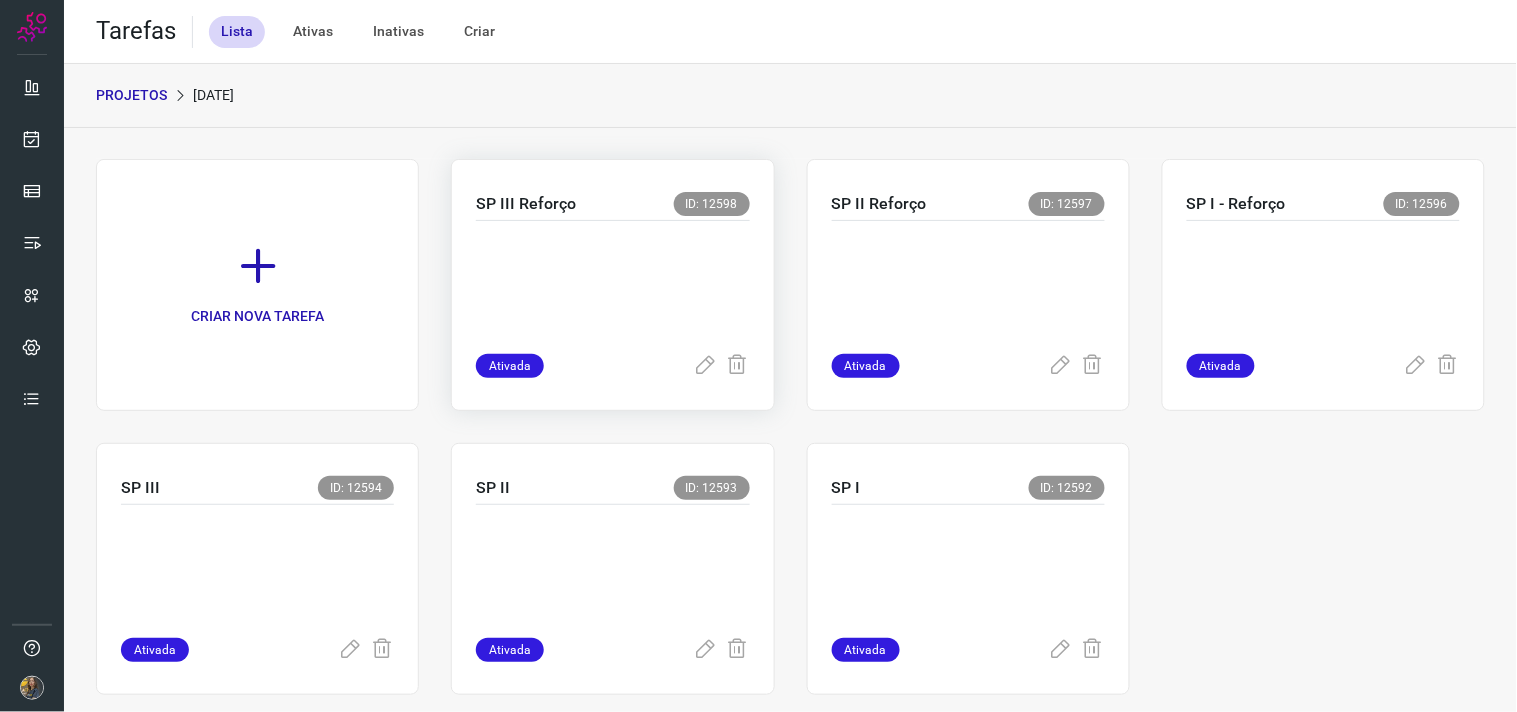 click at bounding box center (612, 283) 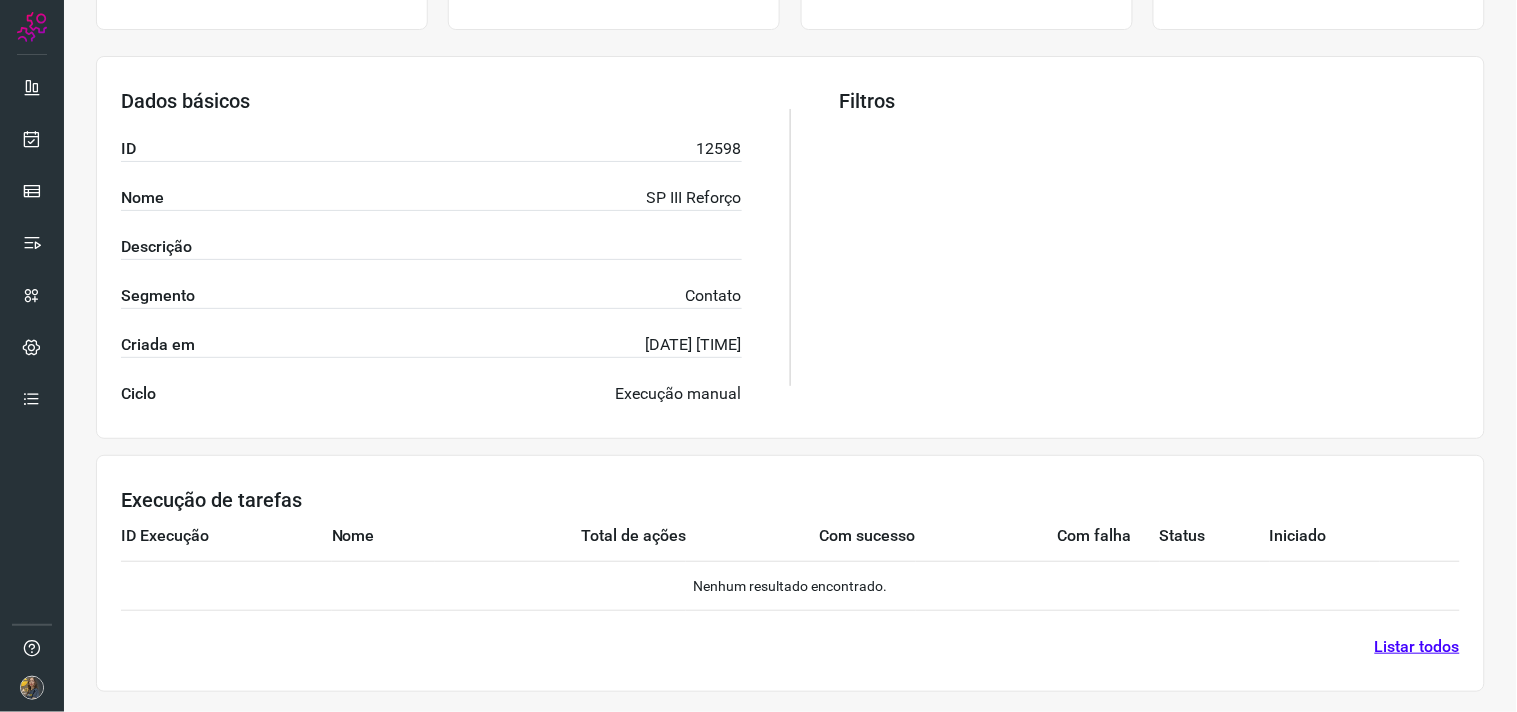 scroll, scrollTop: 0, scrollLeft: 0, axis: both 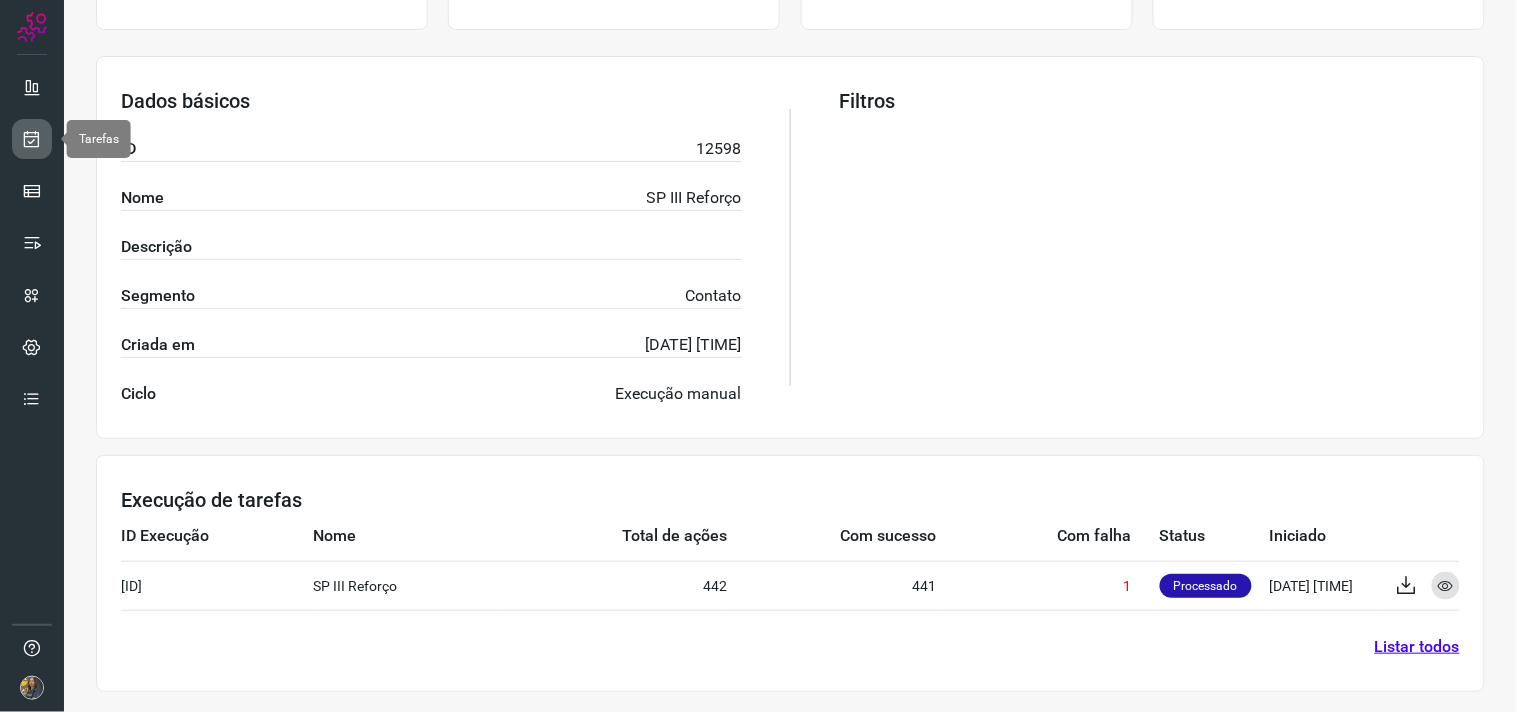 click at bounding box center [32, 139] 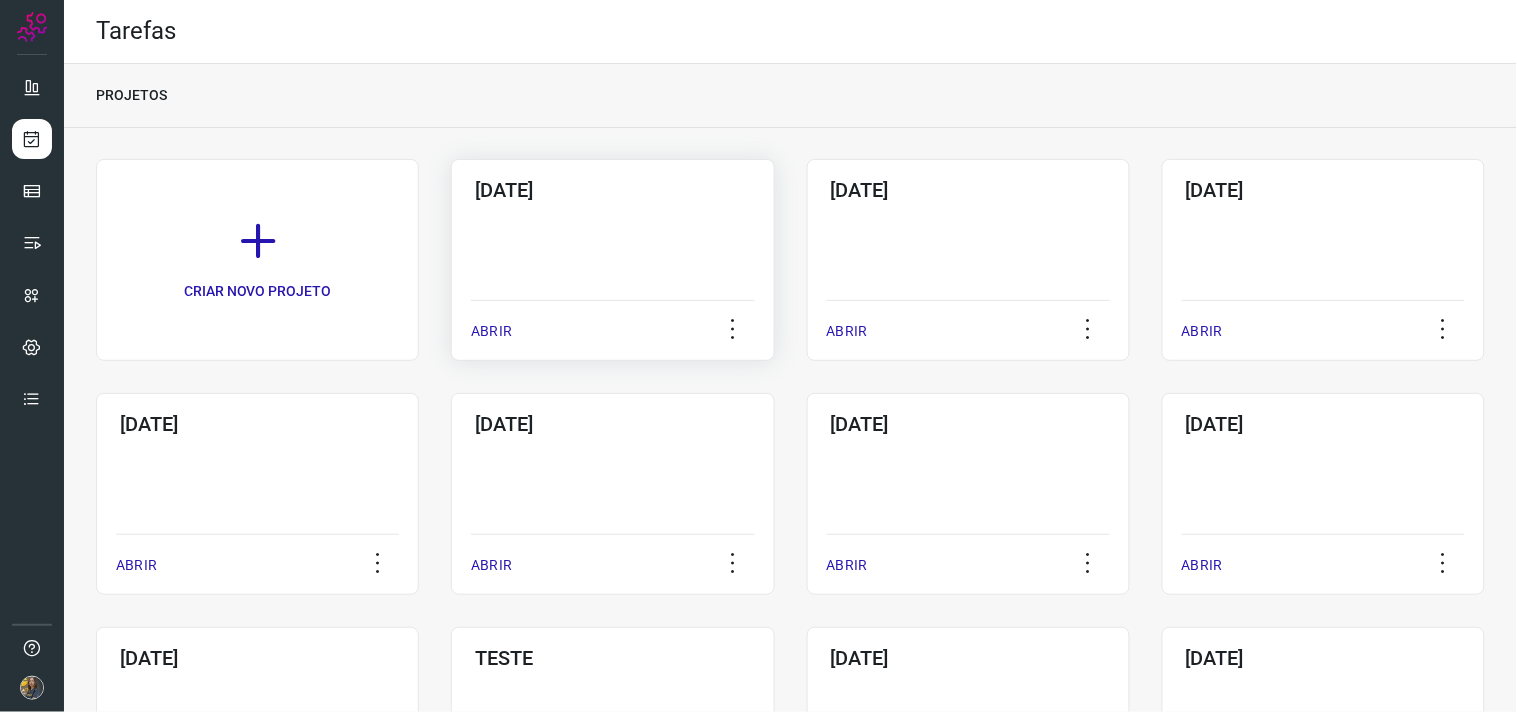 click on "[DATE]  ABRIR" 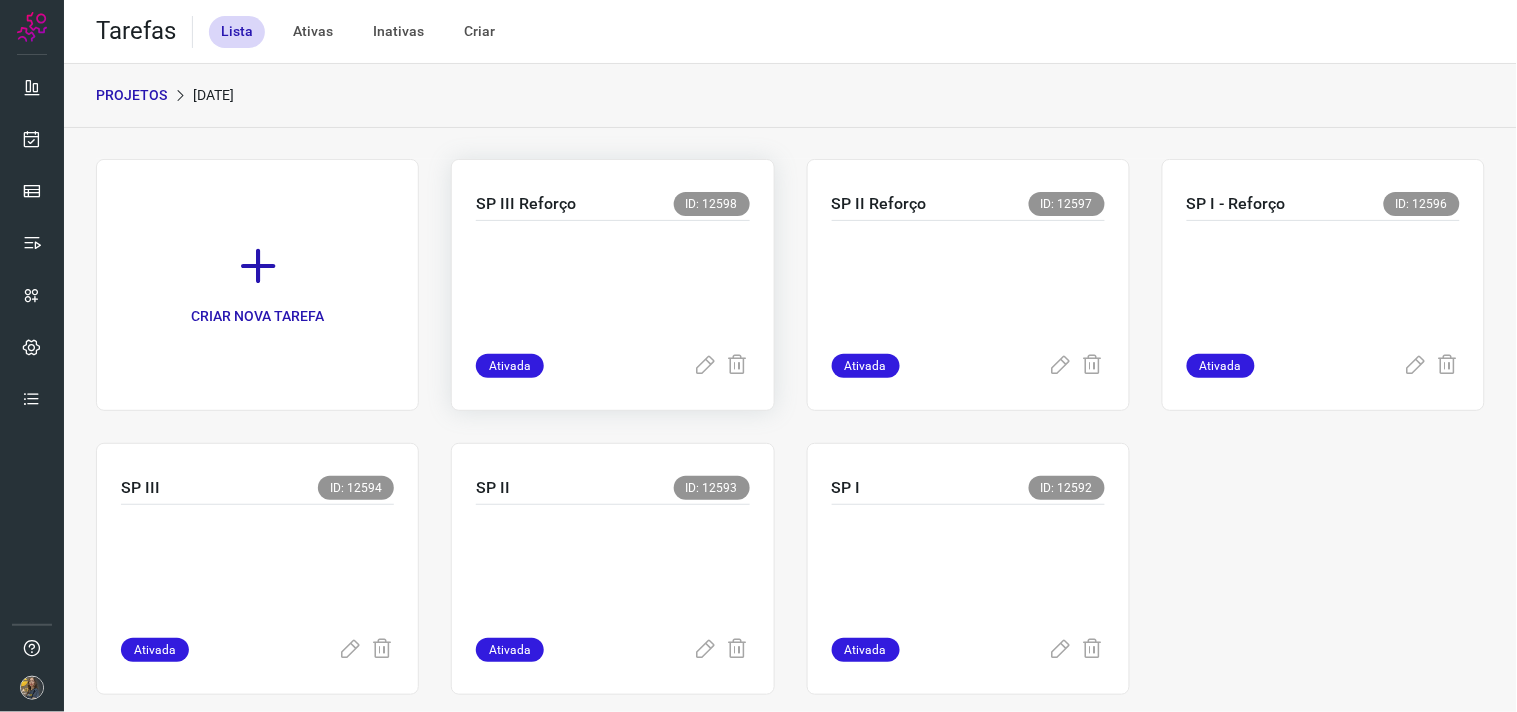 click at bounding box center [612, 283] 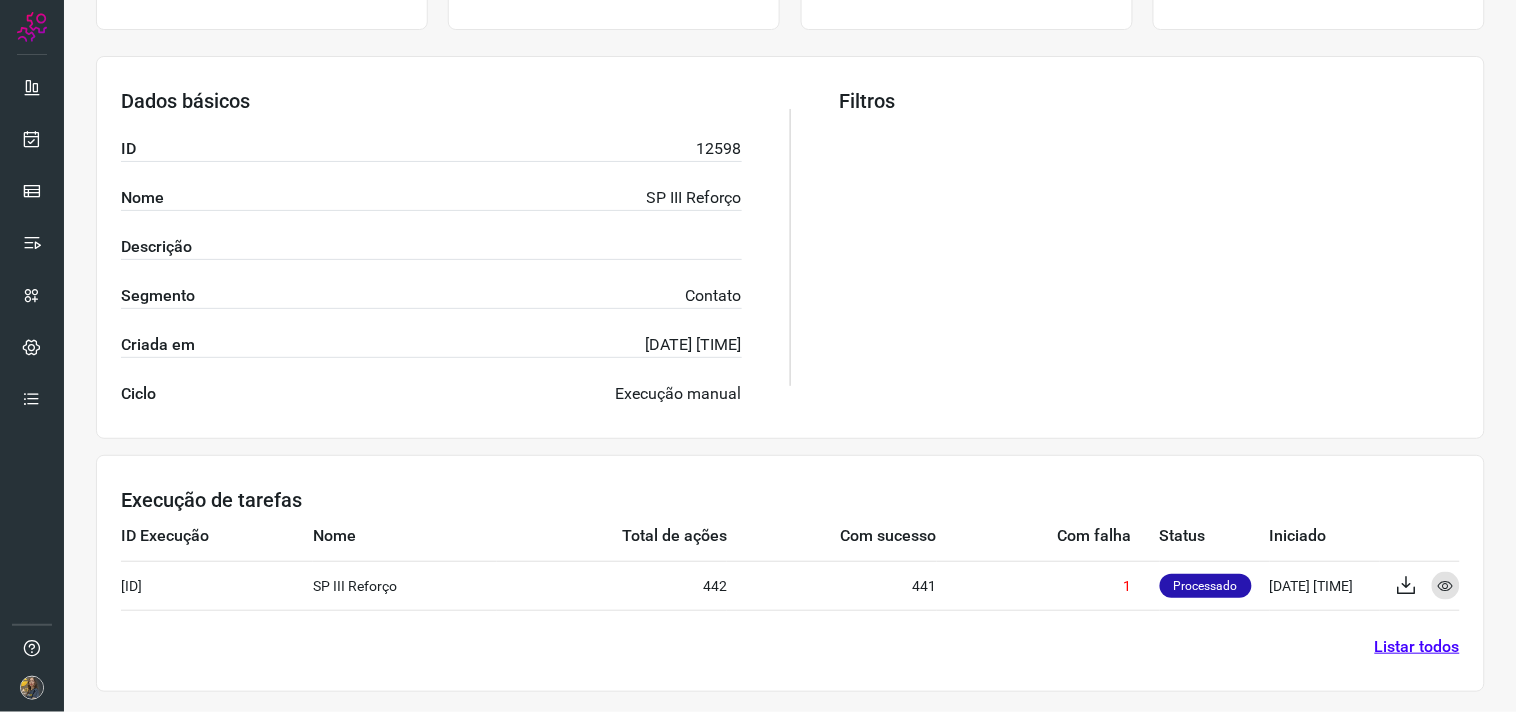 scroll, scrollTop: 321, scrollLeft: 0, axis: vertical 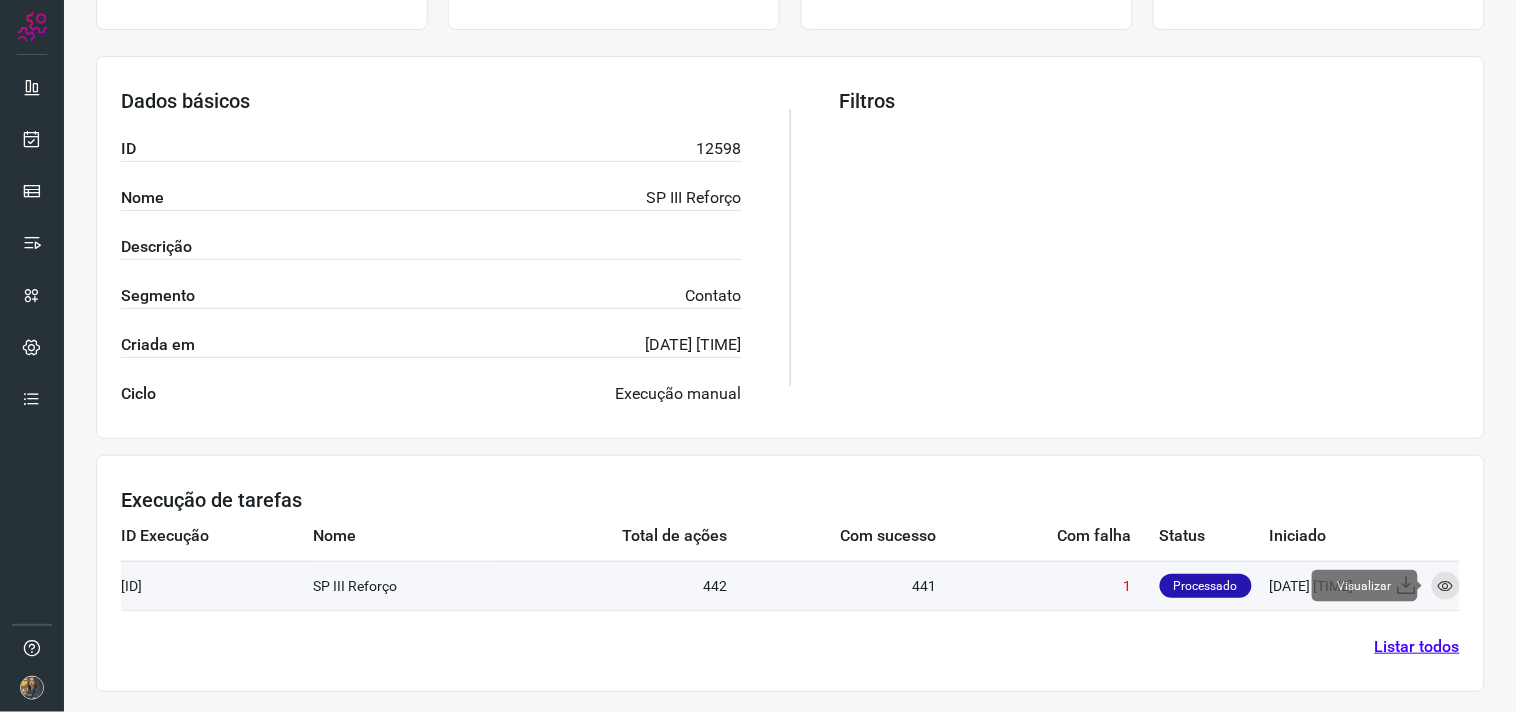 click at bounding box center (1446, 586) 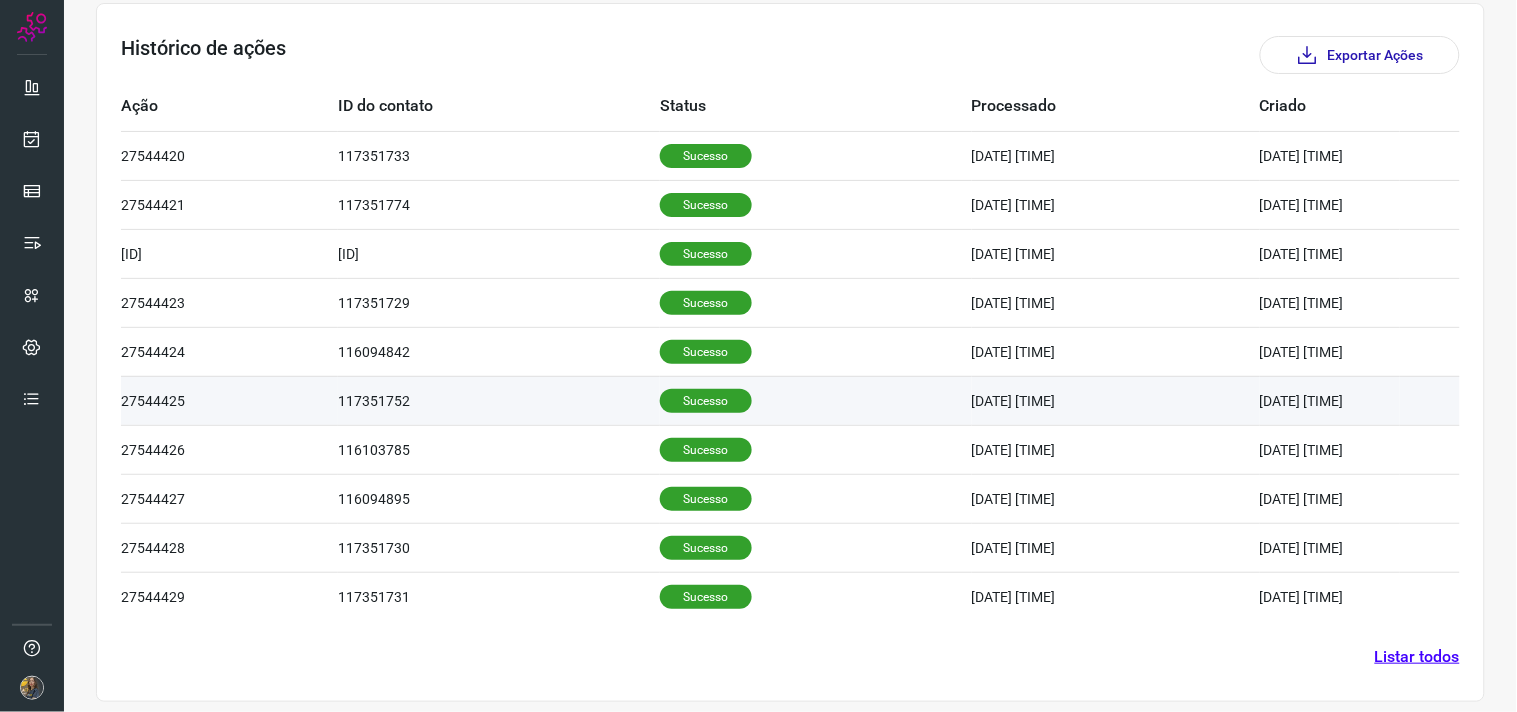 scroll, scrollTop: 604, scrollLeft: 0, axis: vertical 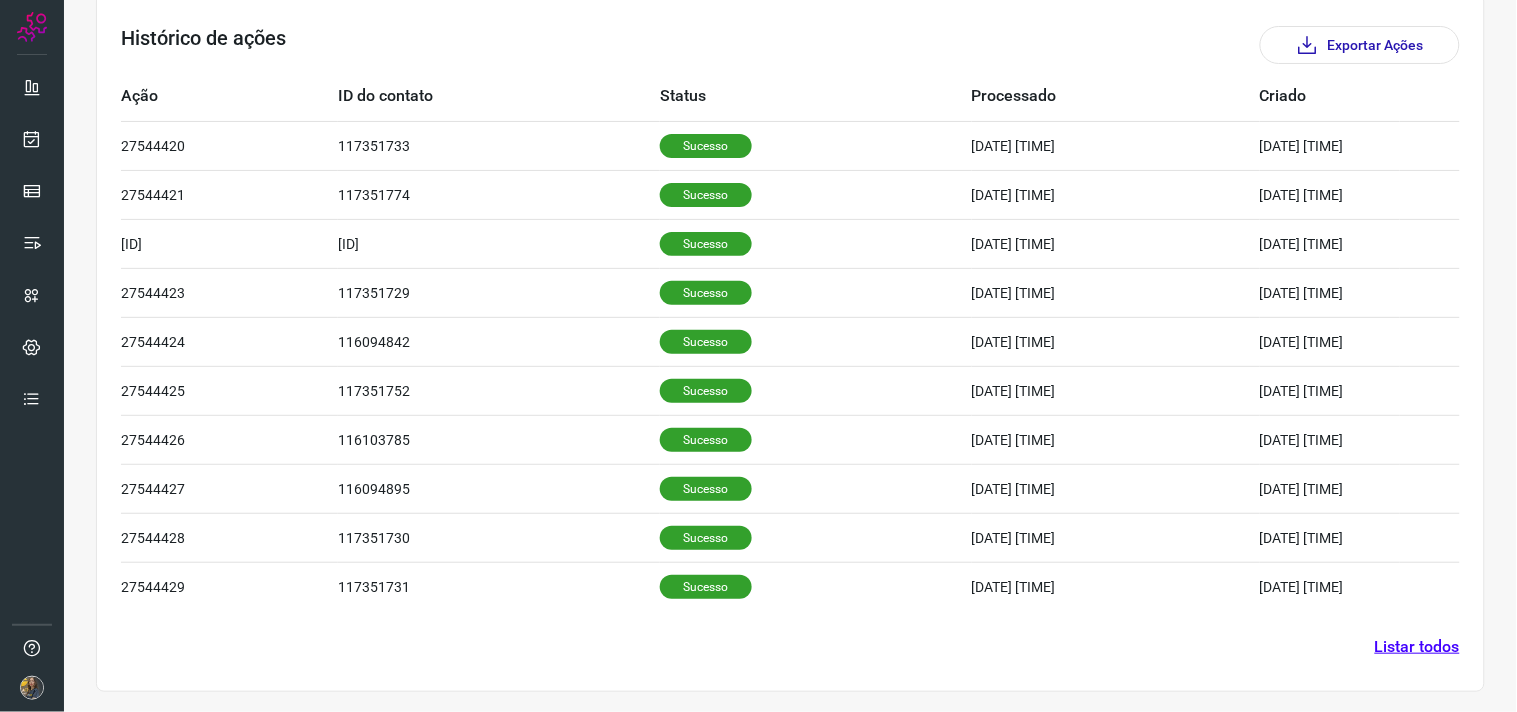 drag, startPoint x: 1355, startPoint y: 626, endPoint x: 1368, endPoint y: 631, distance: 13.928389 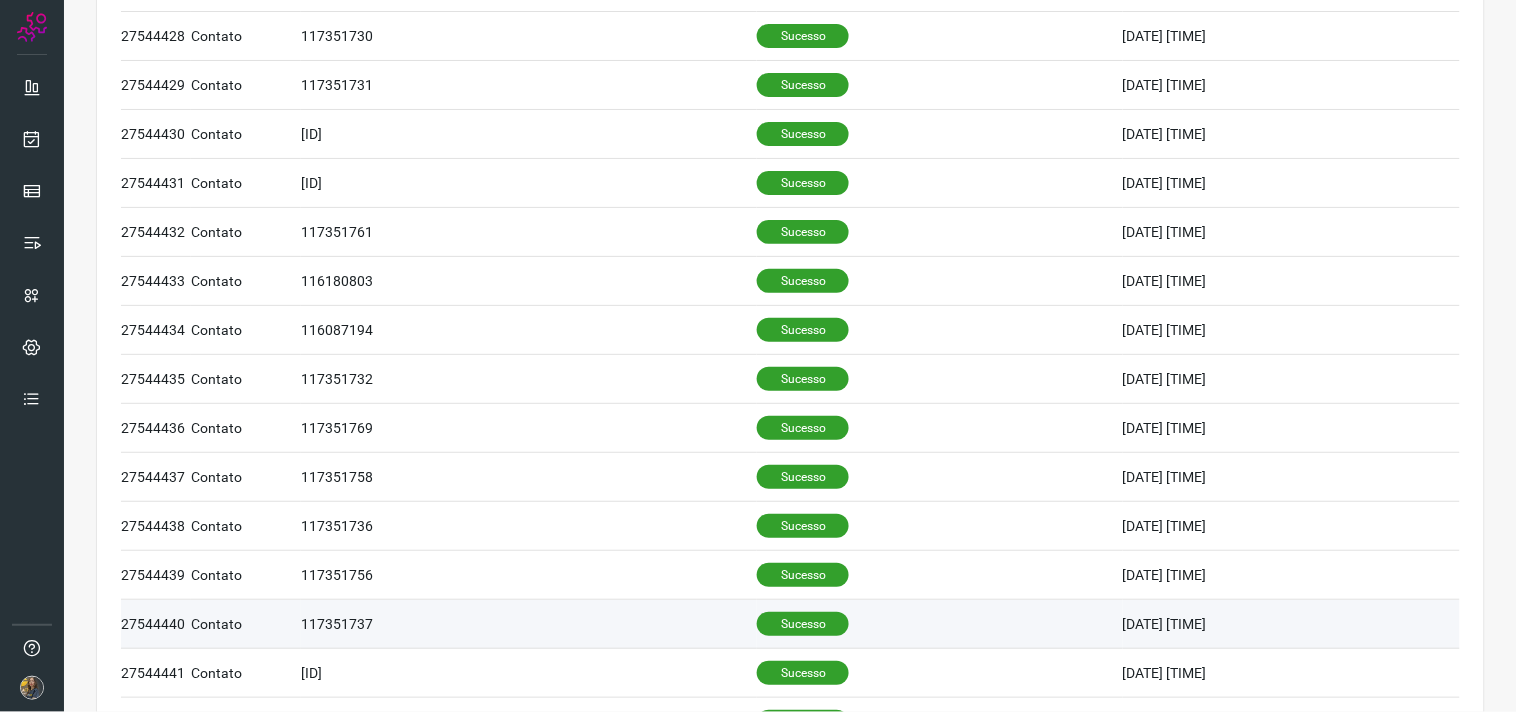 scroll, scrollTop: 806, scrollLeft: 0, axis: vertical 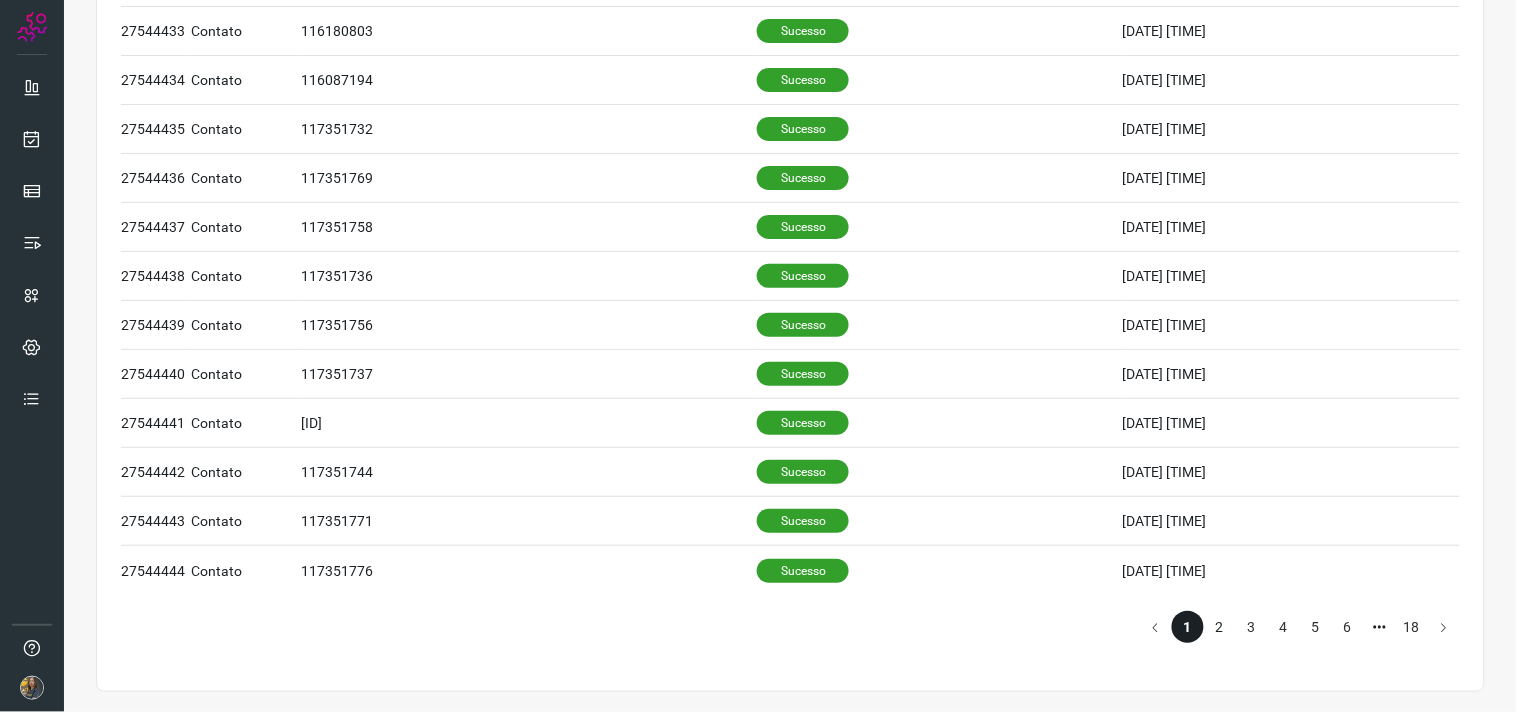 click on "2" 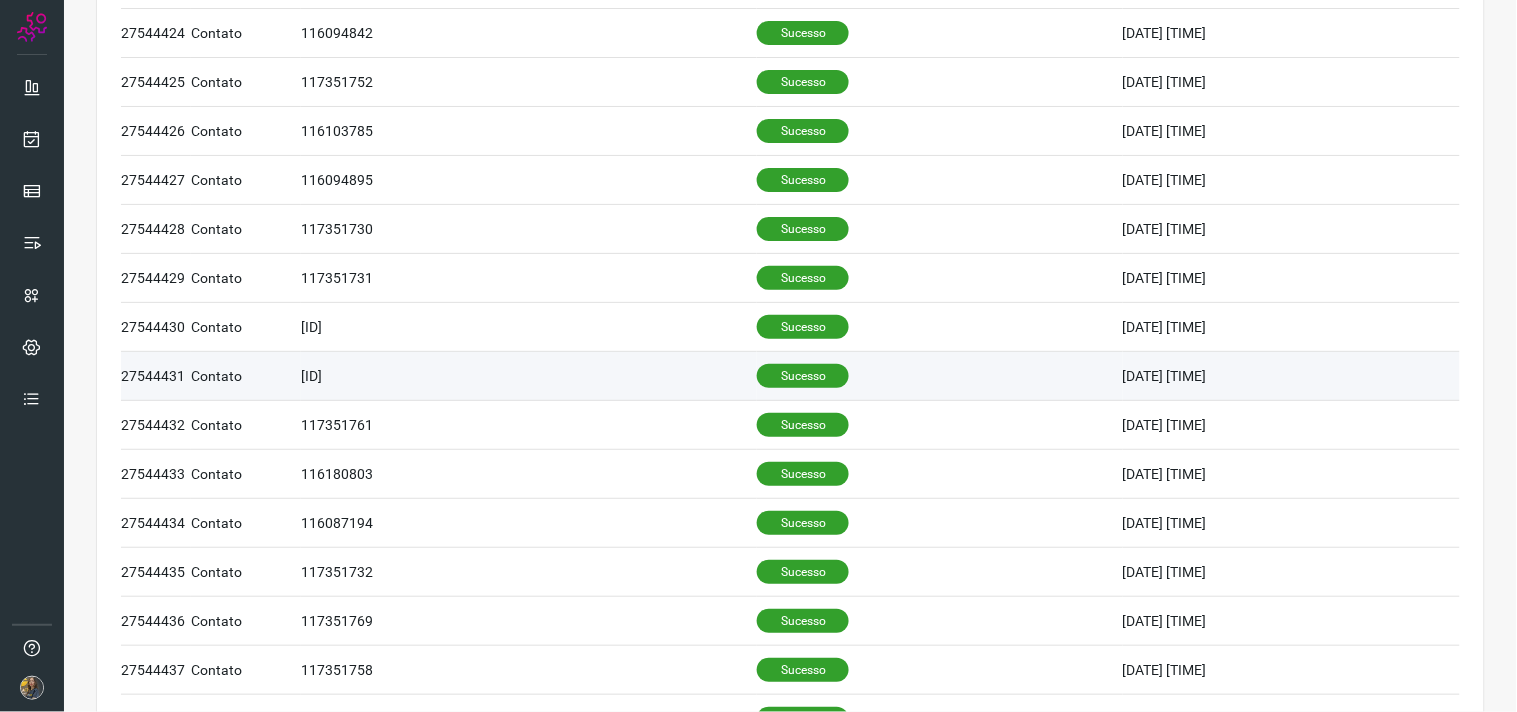 scroll, scrollTop: 194, scrollLeft: 0, axis: vertical 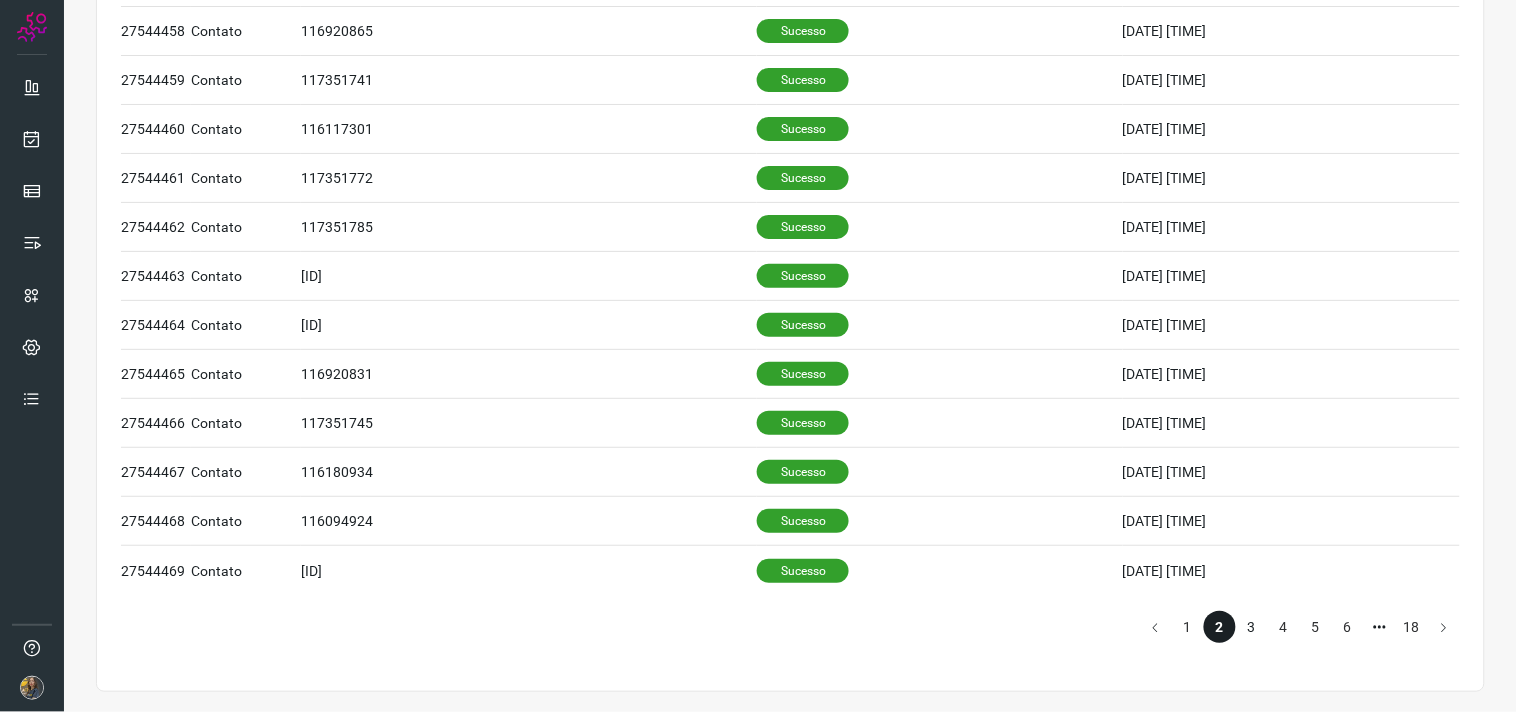 click on "3" 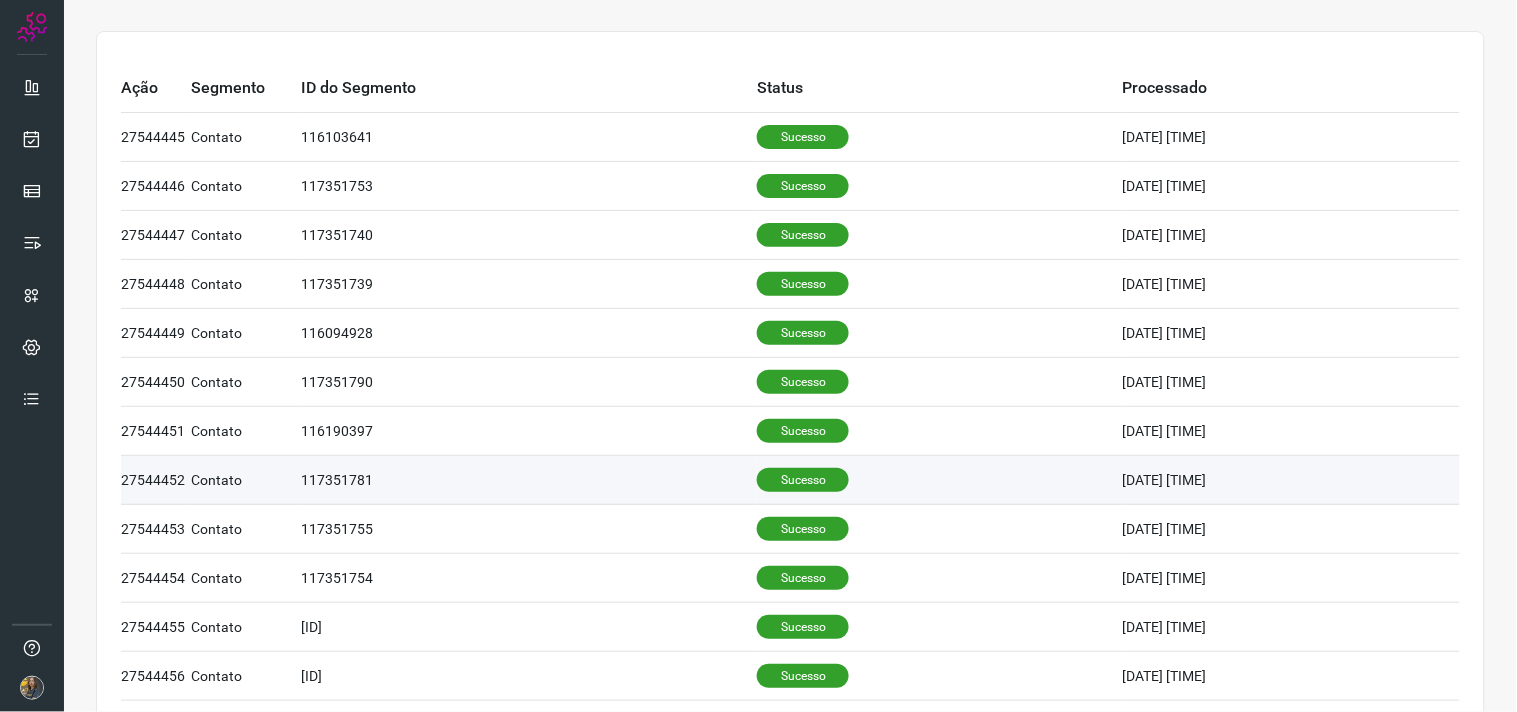 scroll, scrollTop: 0, scrollLeft: 0, axis: both 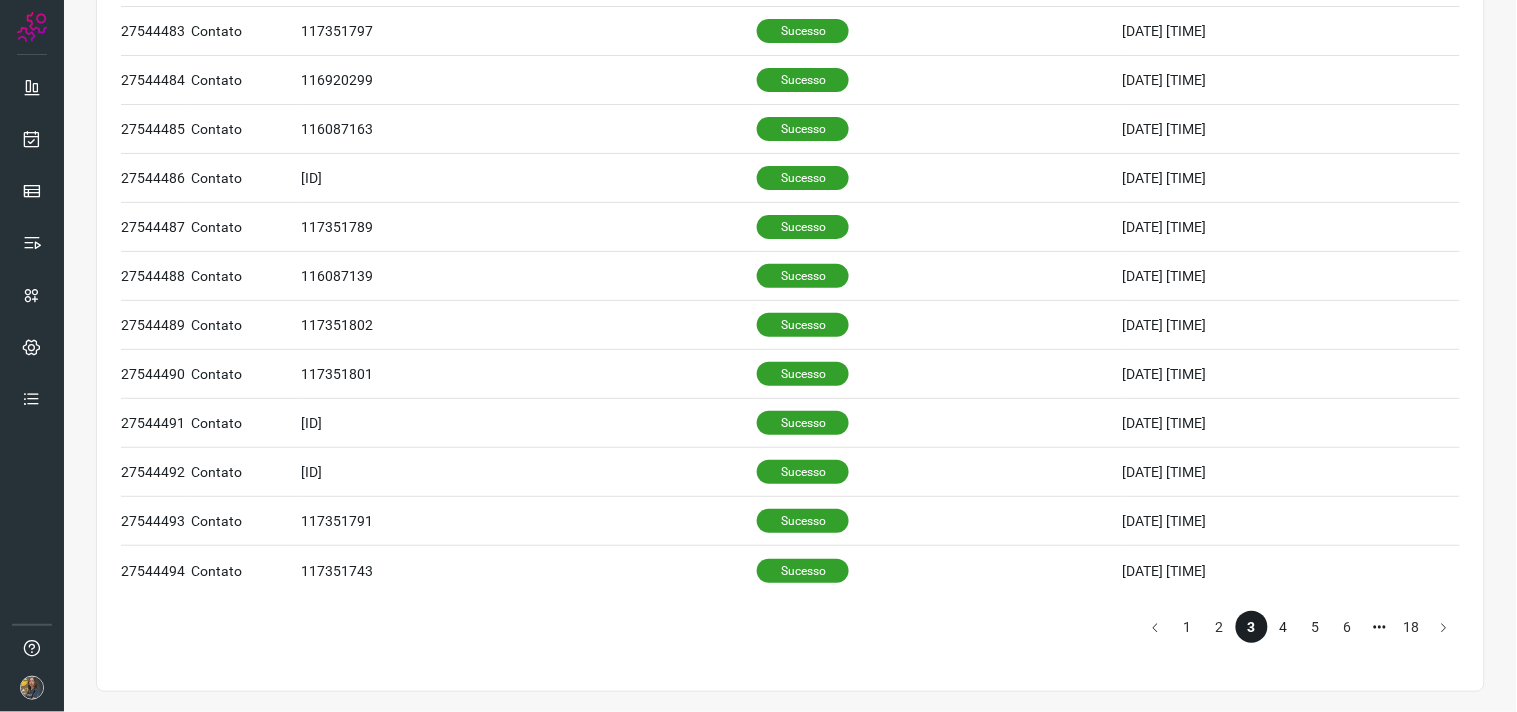 click on "4" 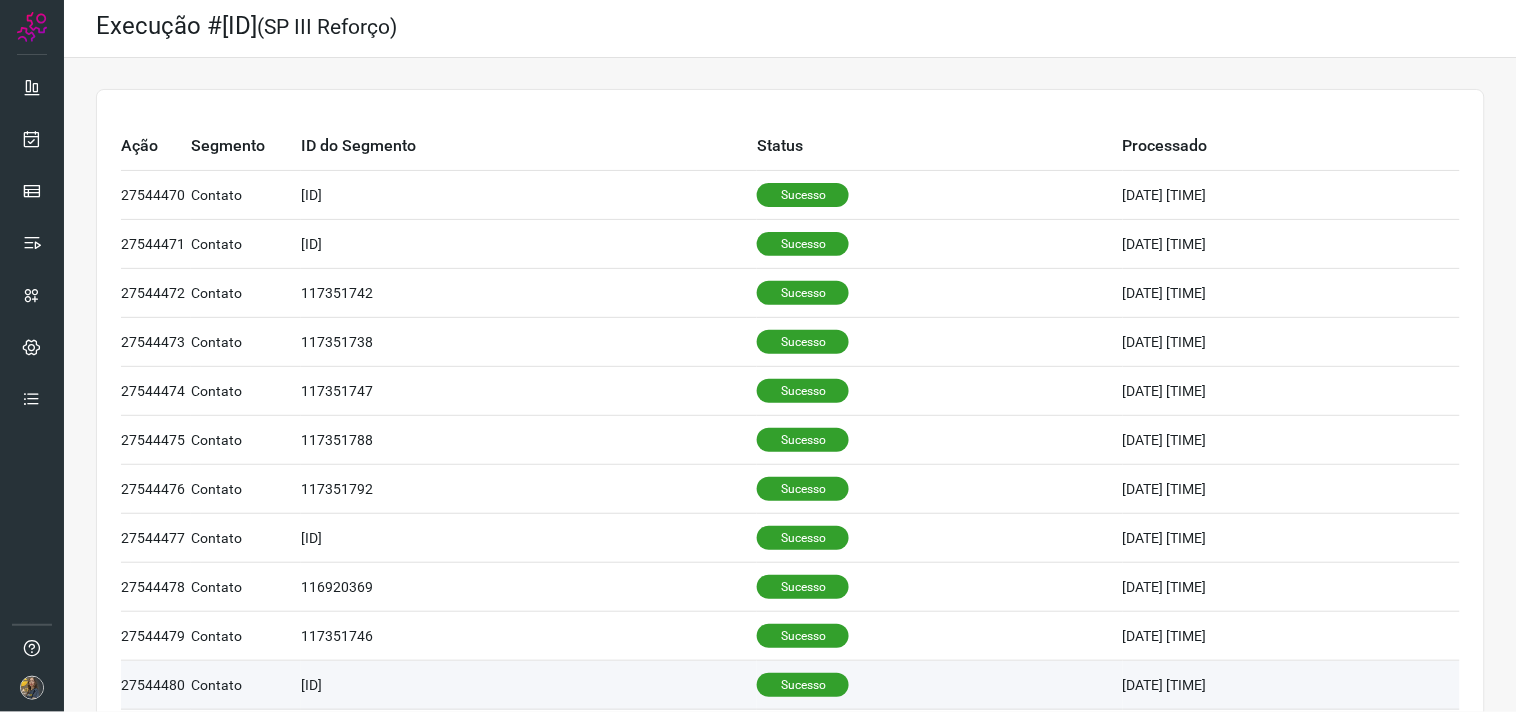 scroll, scrollTop: 0, scrollLeft: 0, axis: both 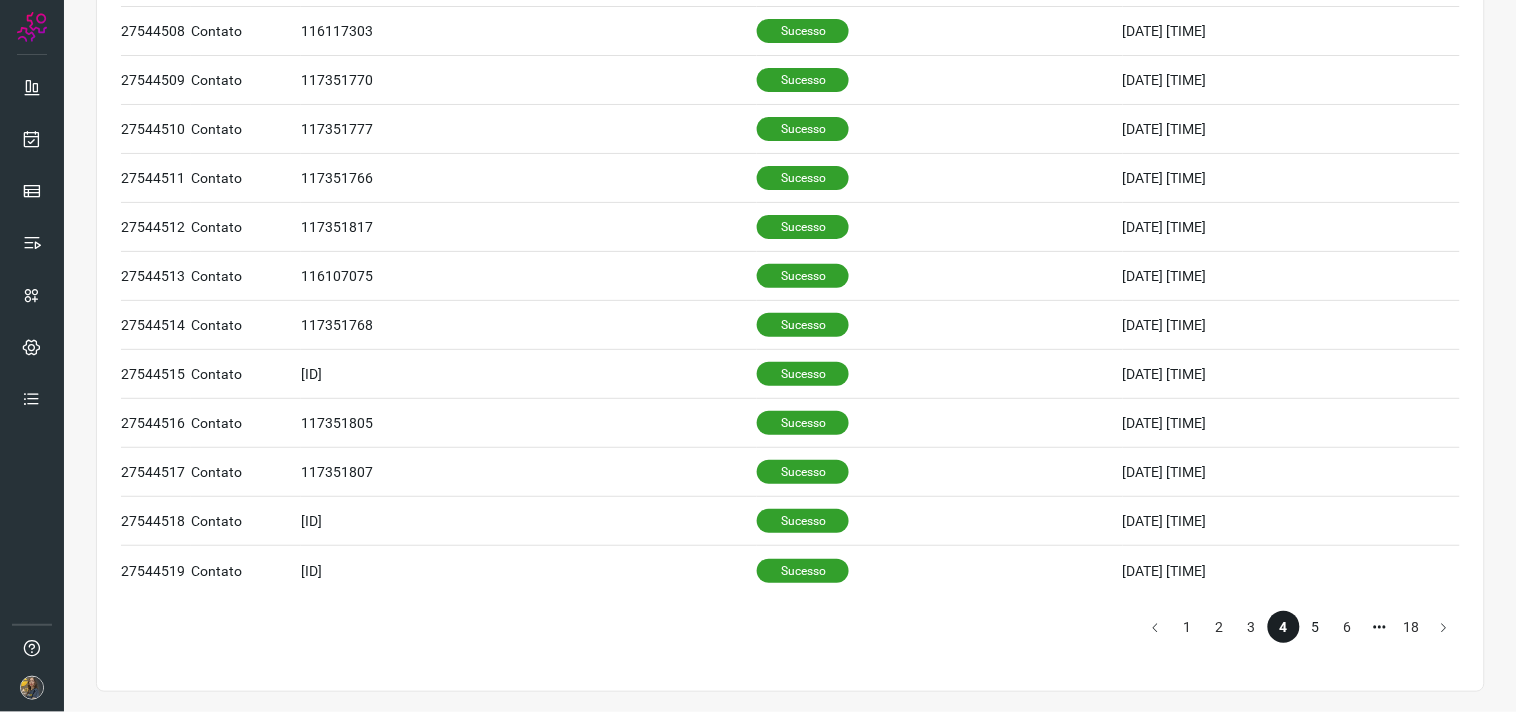 click on "5" 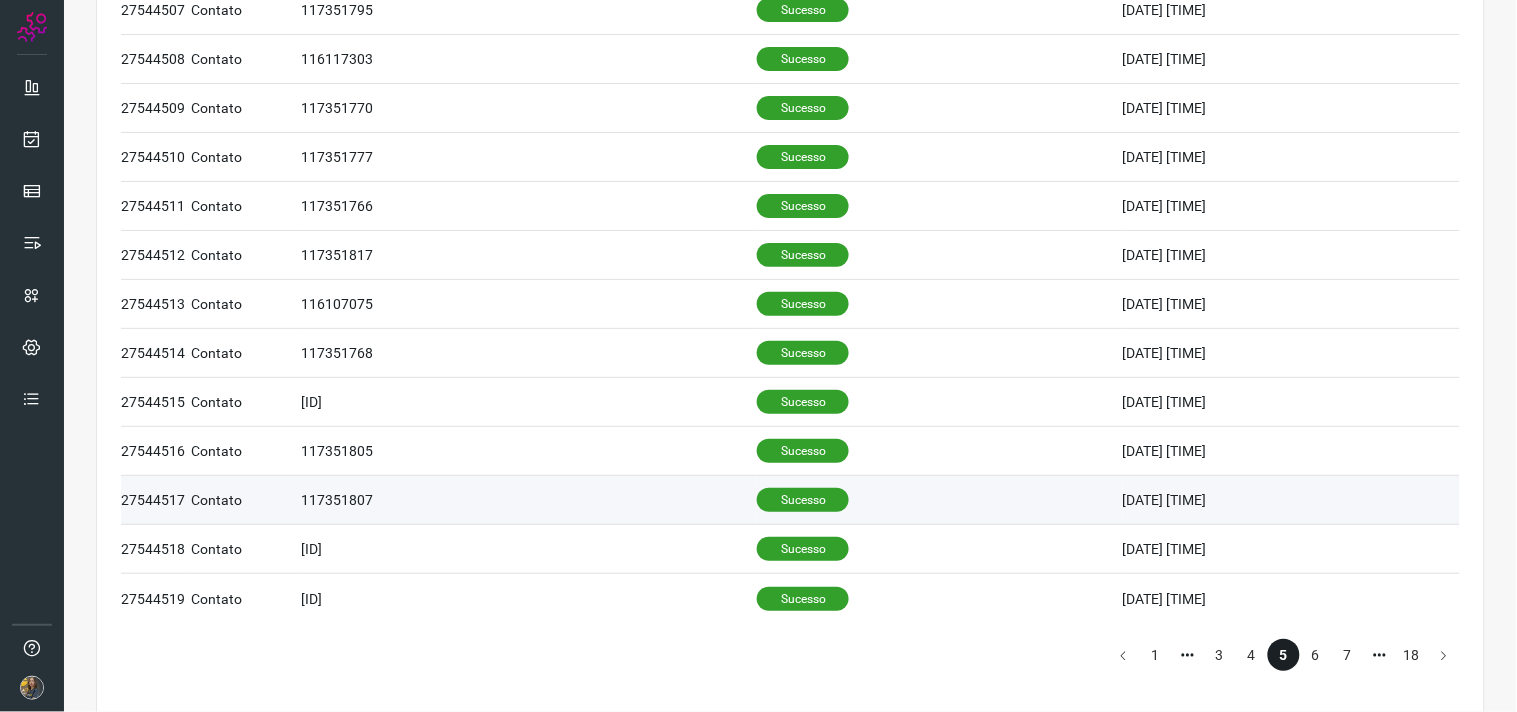 scroll, scrollTop: 806, scrollLeft: 0, axis: vertical 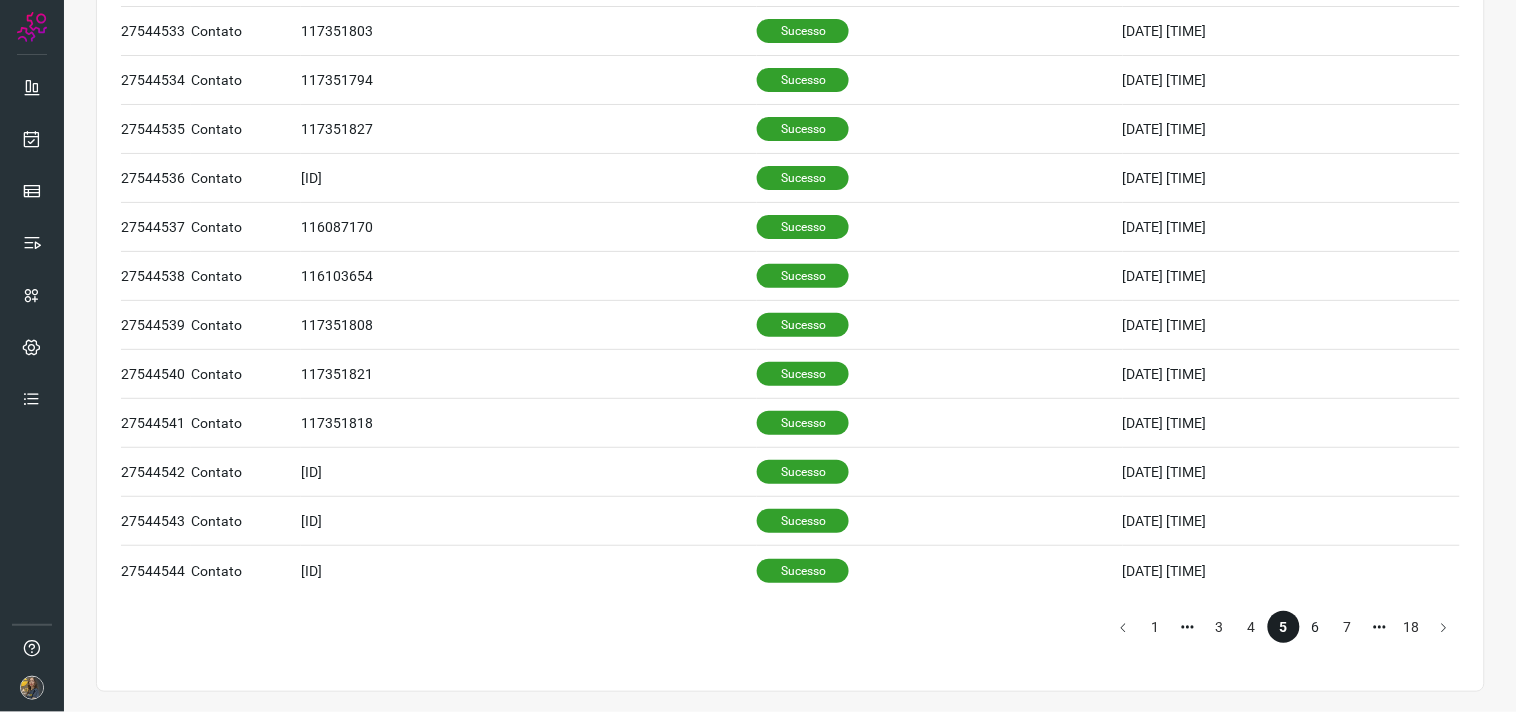 click on "6" 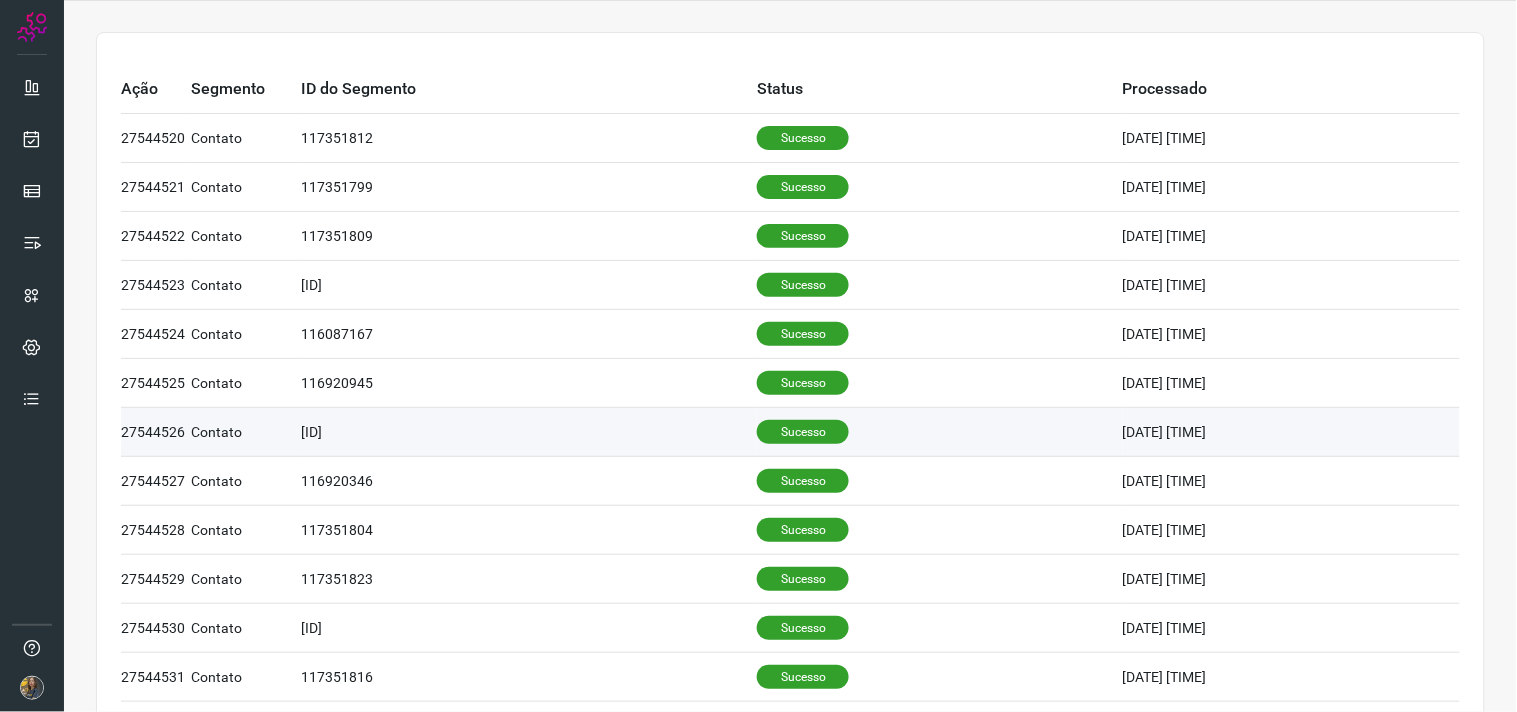 scroll, scrollTop: 0, scrollLeft: 0, axis: both 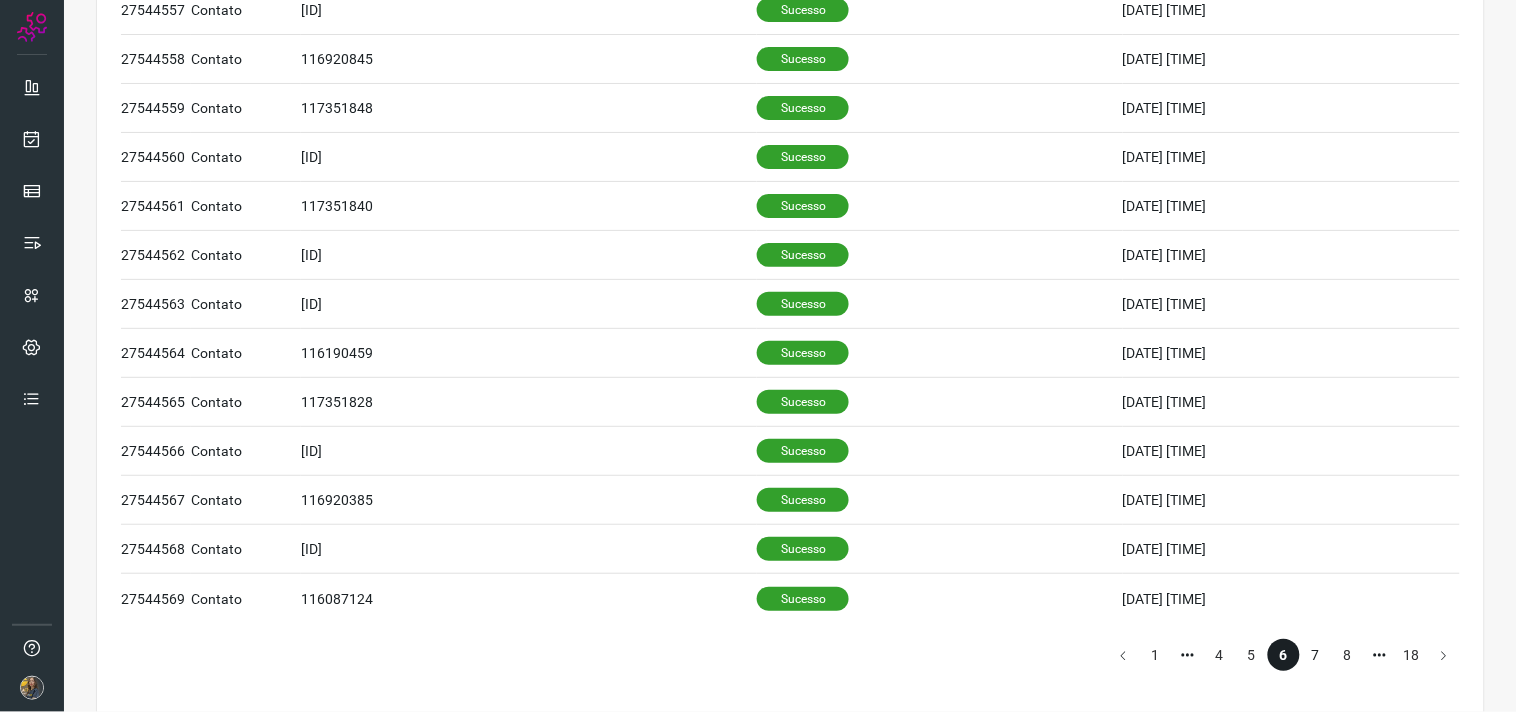 click on "7" 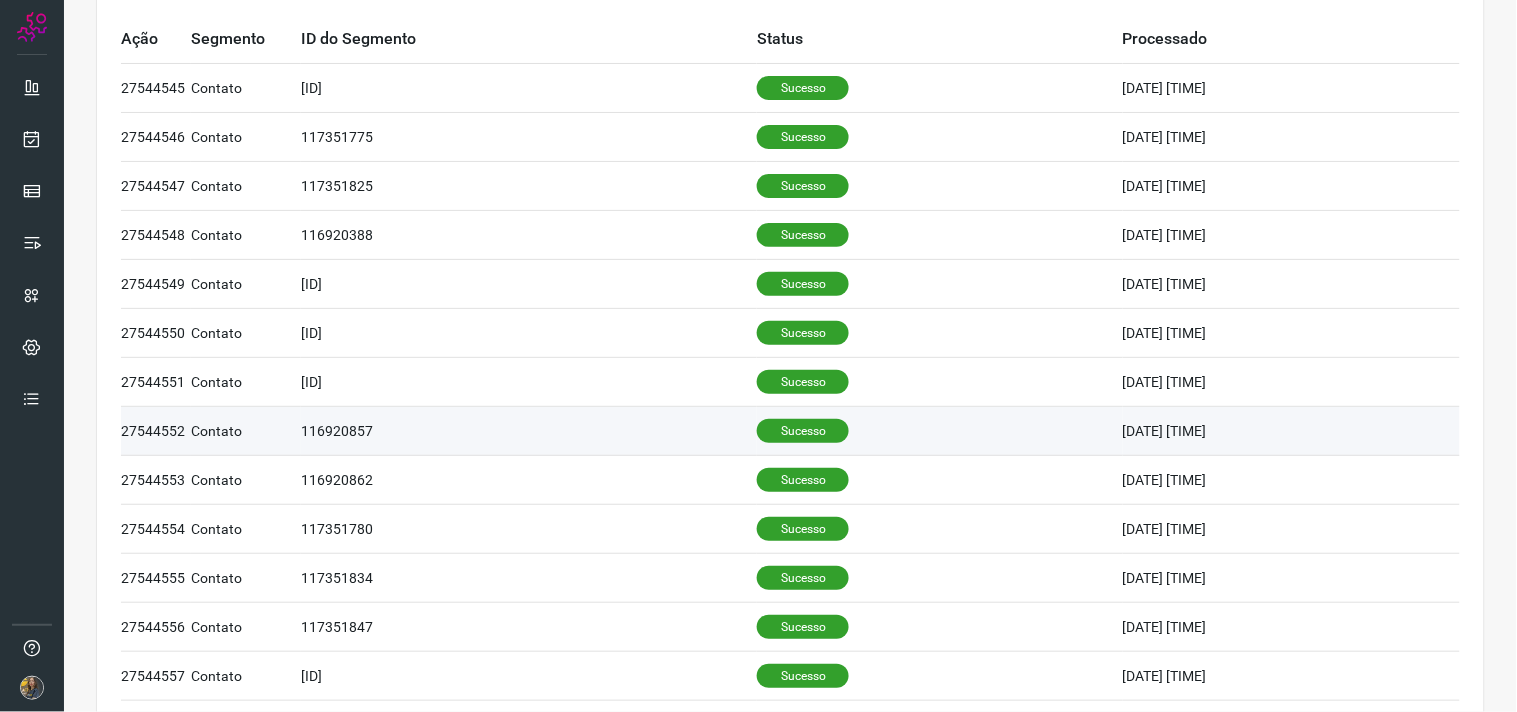 scroll, scrollTop: 0, scrollLeft: 0, axis: both 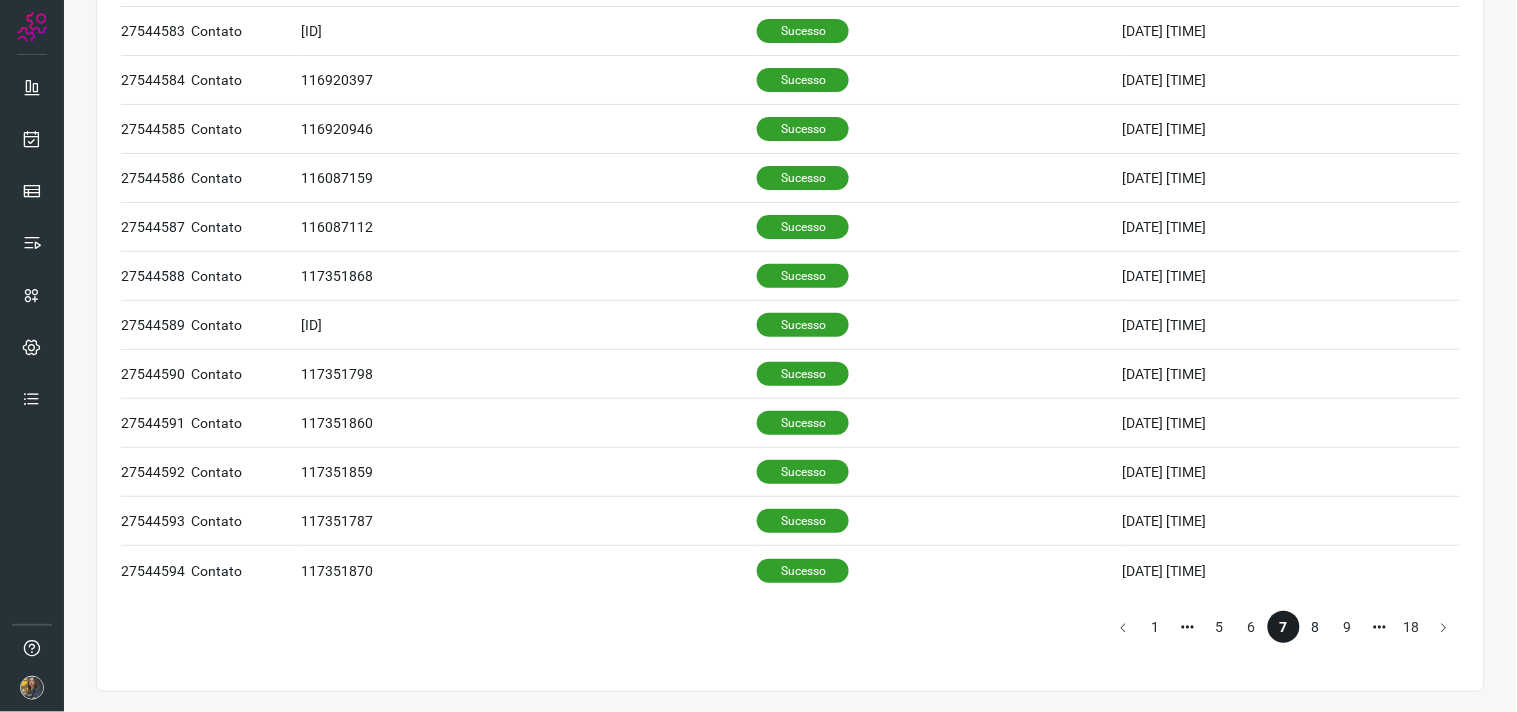 click on "8" 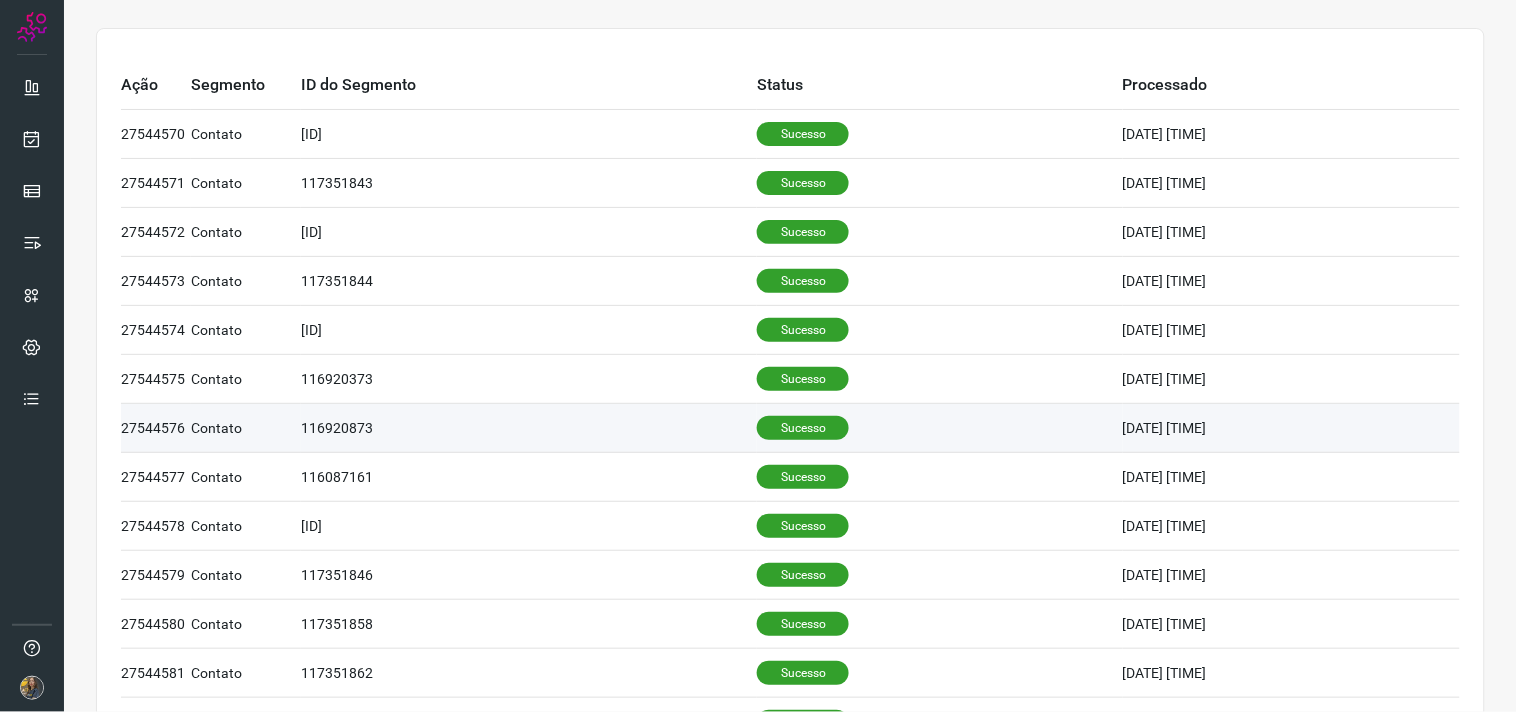 scroll, scrollTop: 0, scrollLeft: 0, axis: both 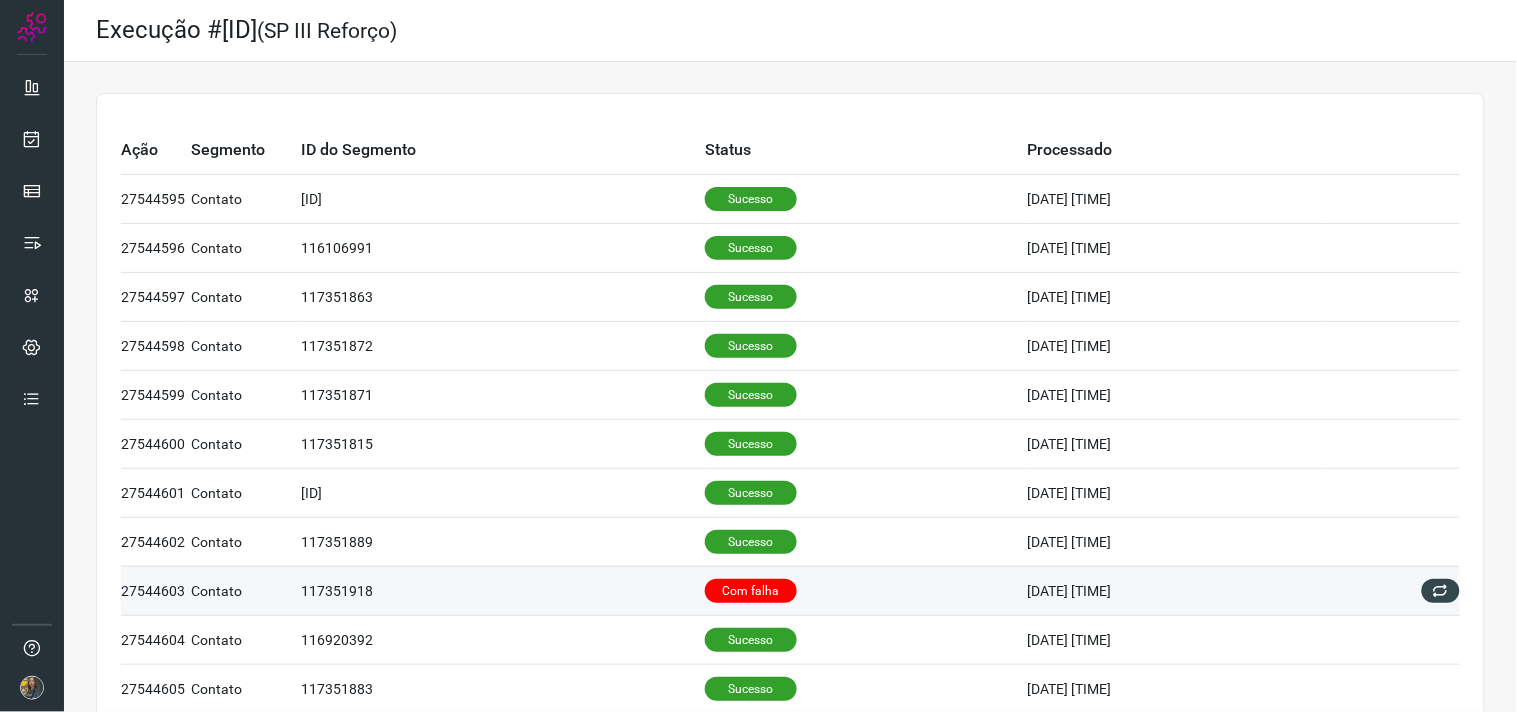 click on "Com falha" at bounding box center (866, 591) 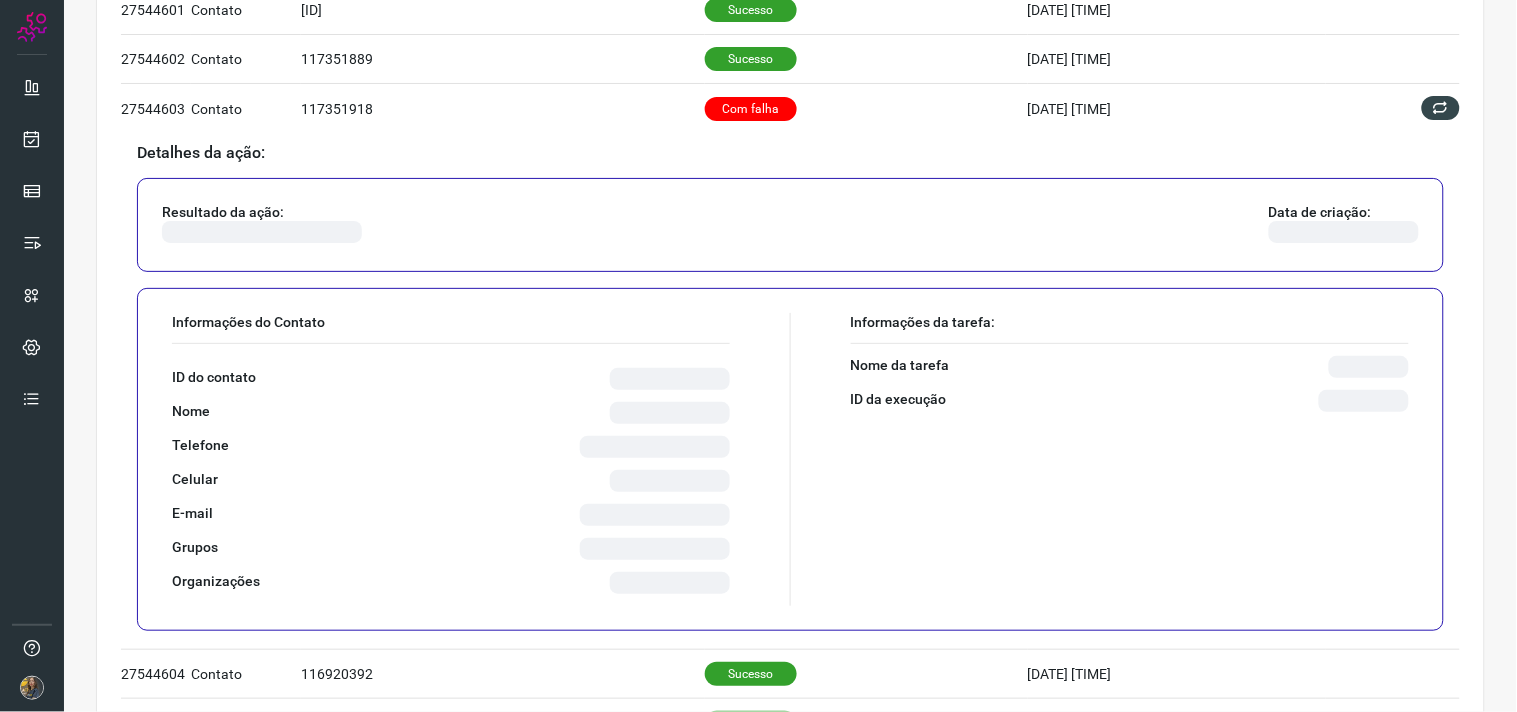 scroll, scrollTop: 666, scrollLeft: 0, axis: vertical 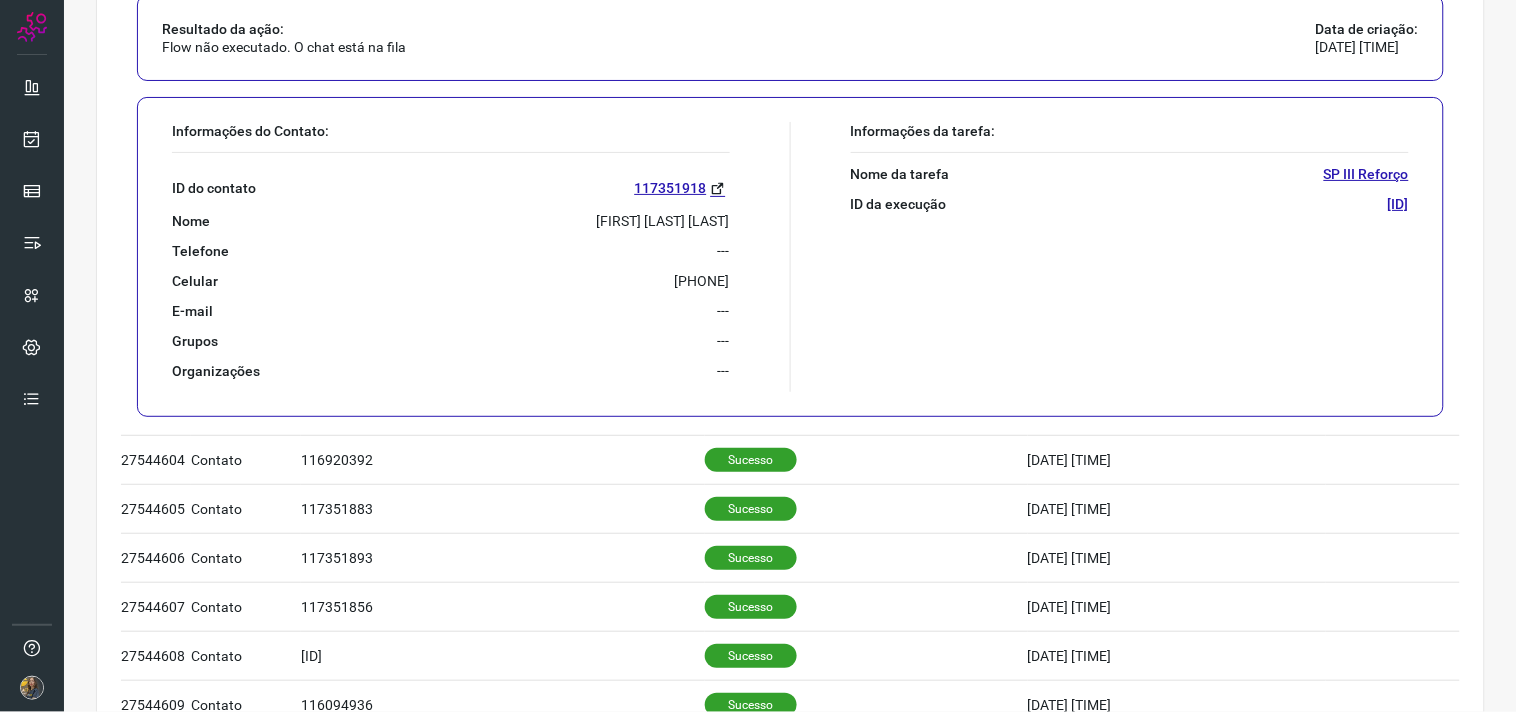 click on "Ana Sara Piccoli Scrochio" at bounding box center [663, 221] 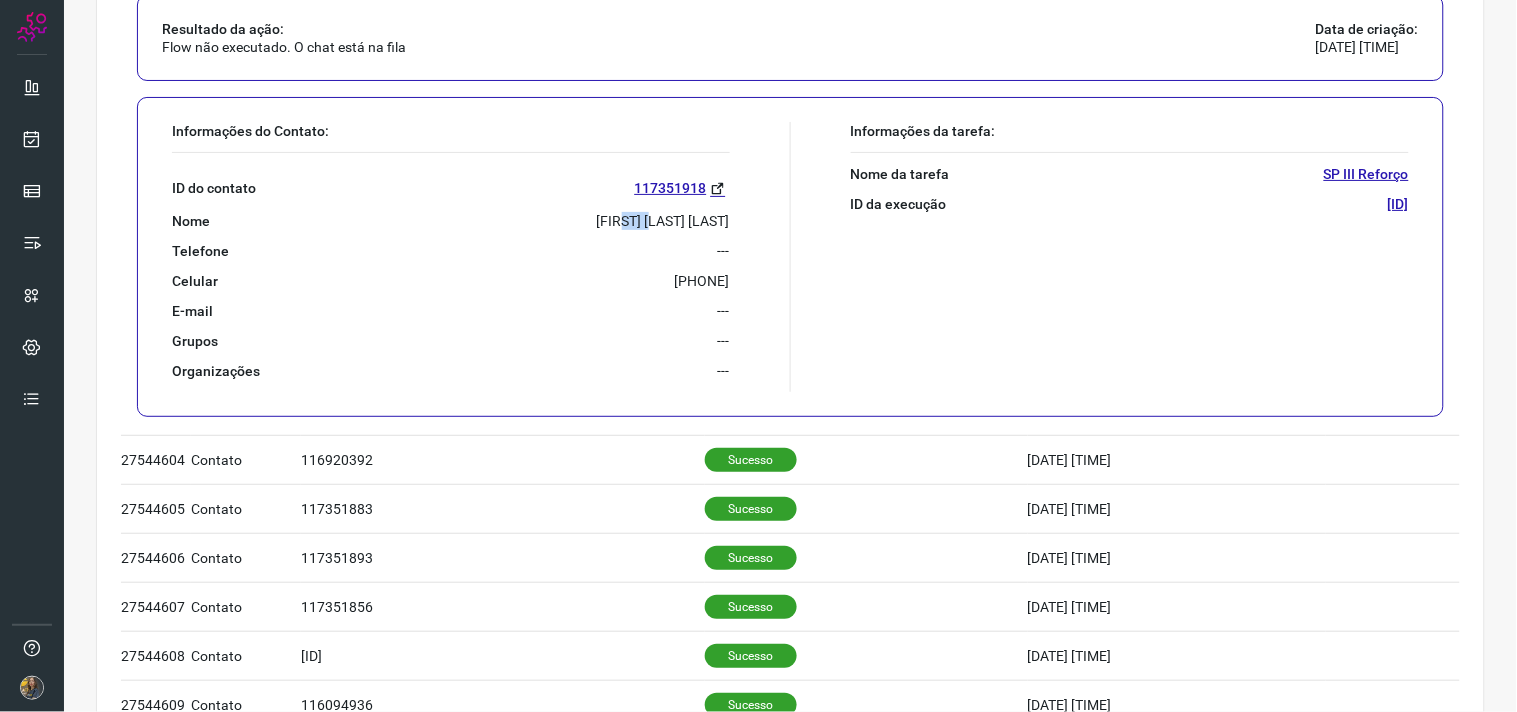 click on "Ana Sara Piccoli Scrochio" at bounding box center [663, 221] 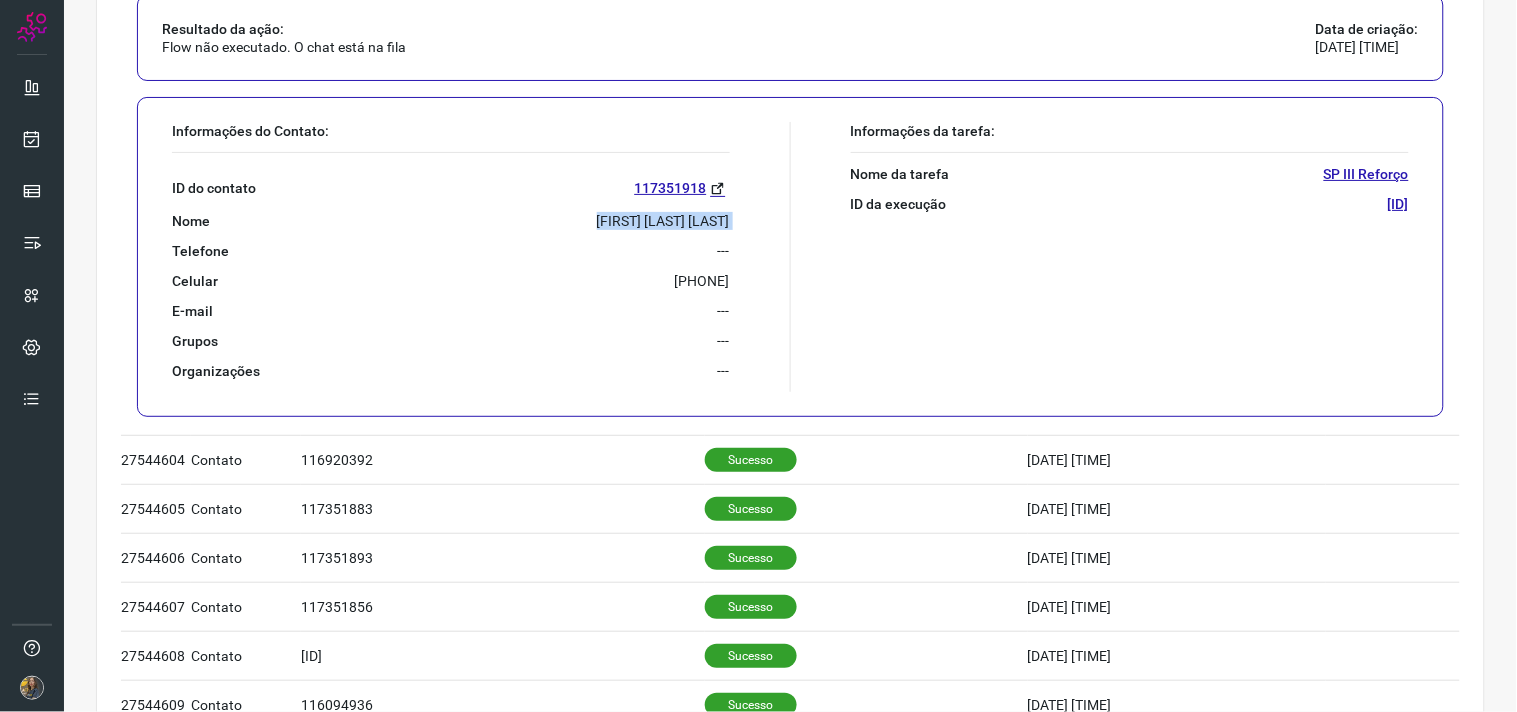 click on "Ana Sara Piccoli Scrochio" at bounding box center (663, 221) 